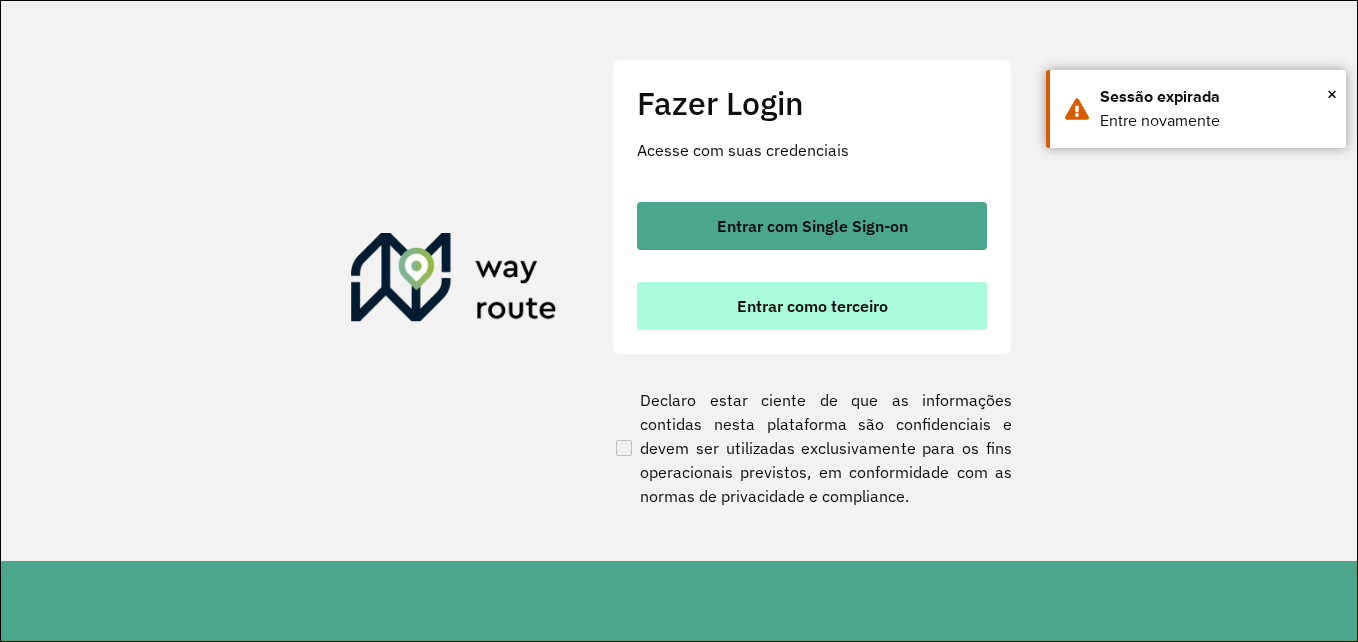 scroll, scrollTop: 0, scrollLeft: 0, axis: both 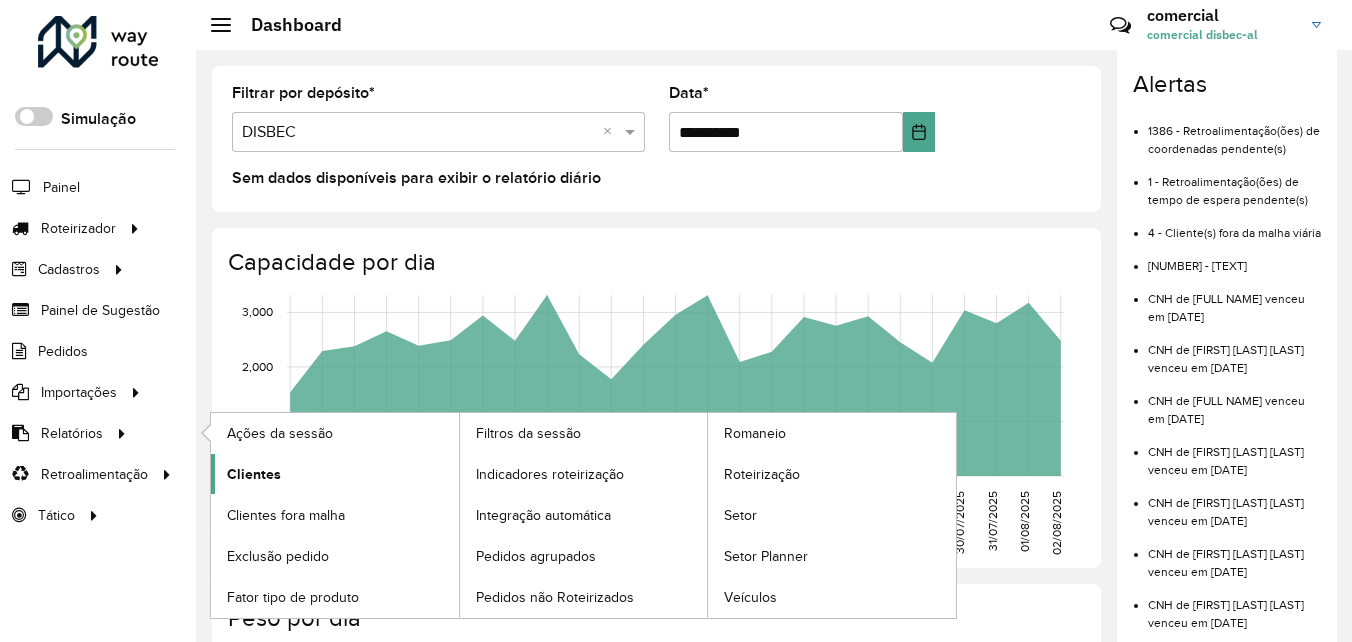 click on "Clientes" 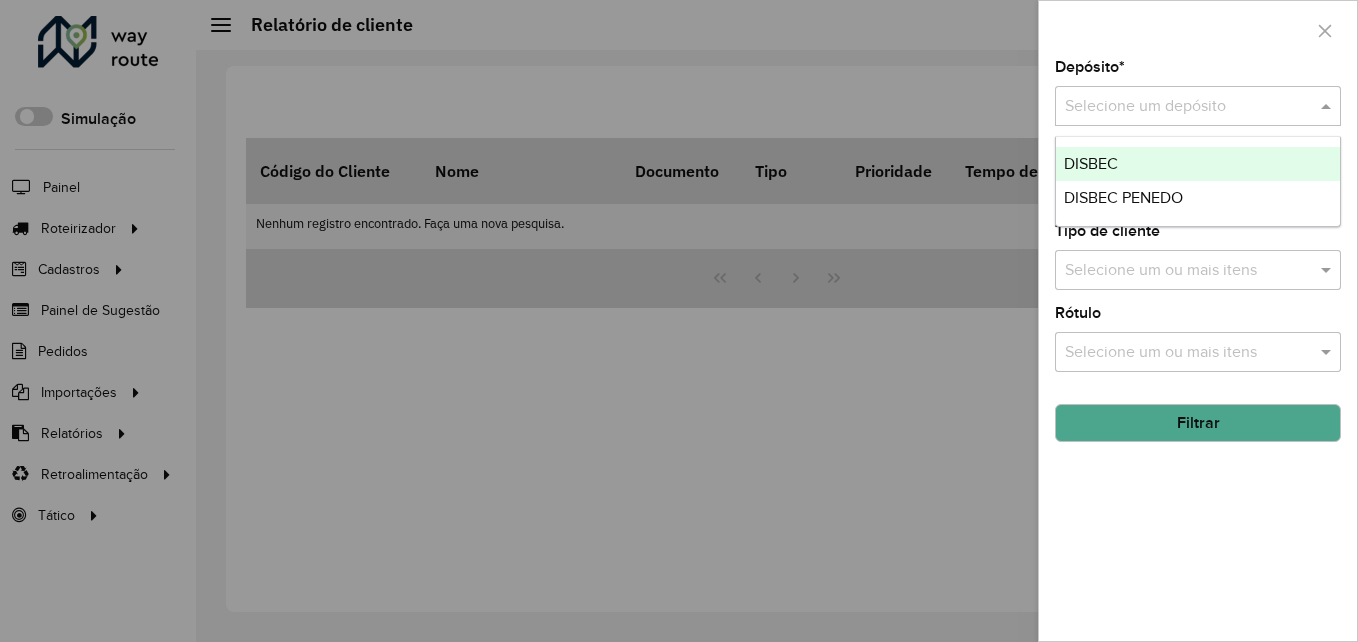 click at bounding box center (1178, 107) 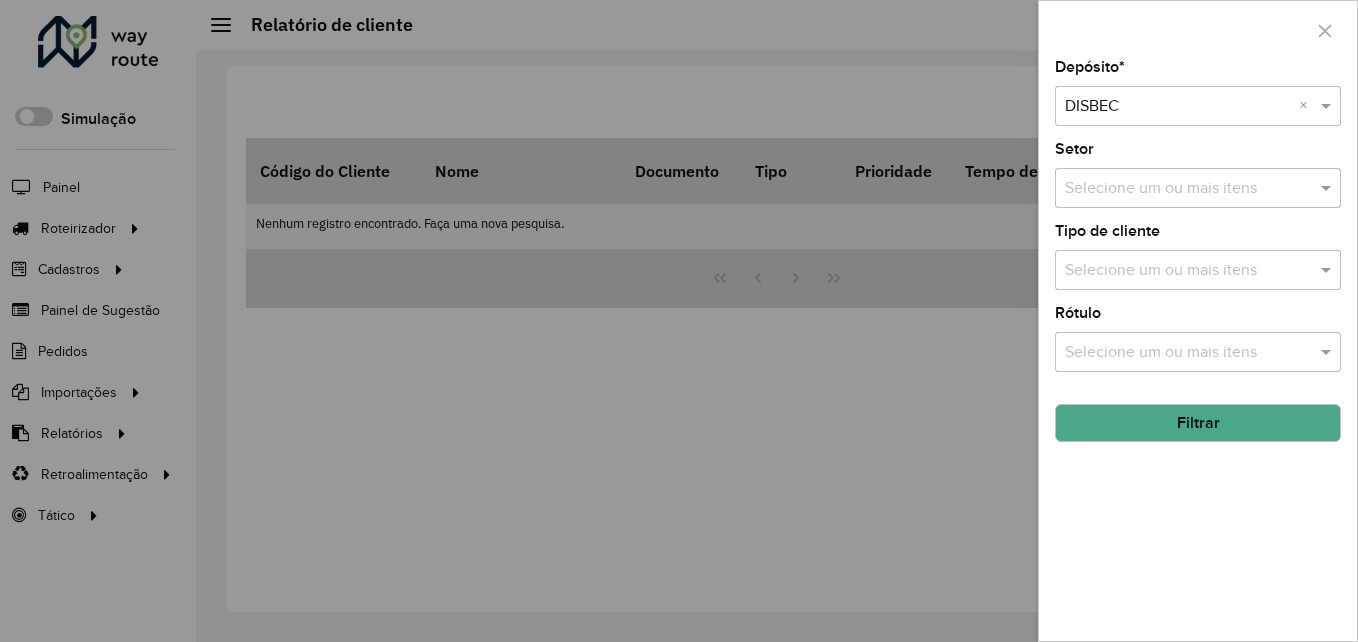 click at bounding box center (679, 321) 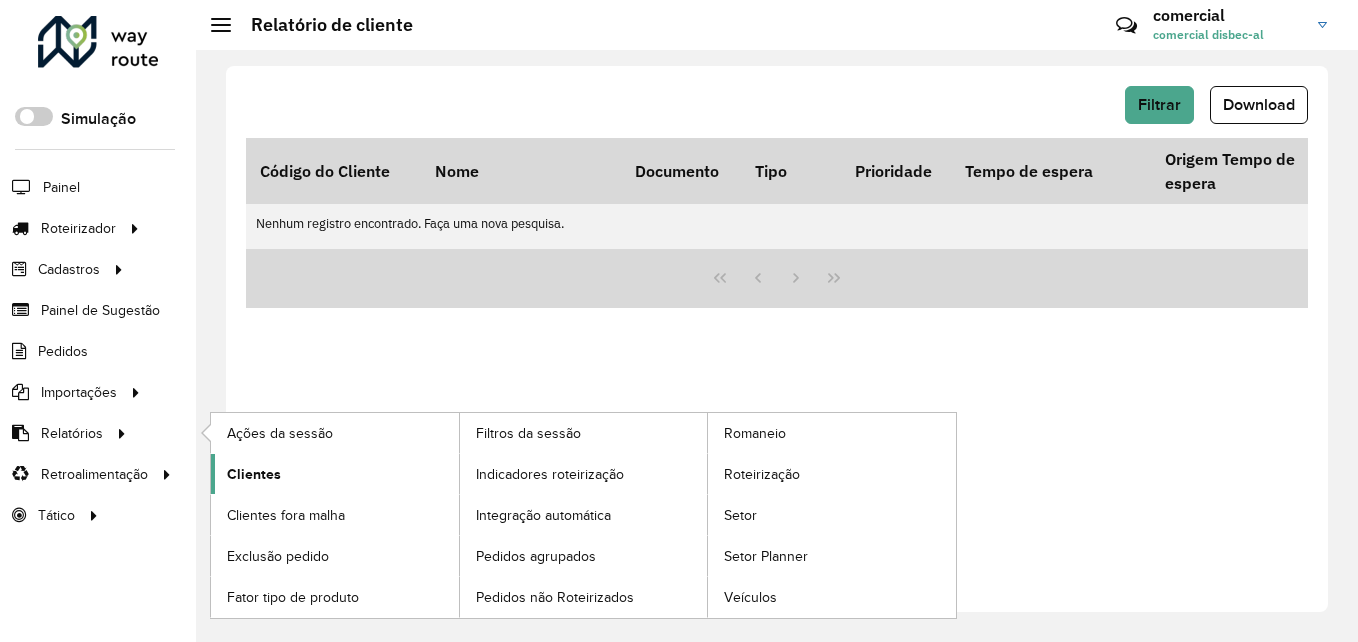 click on "Clientes" 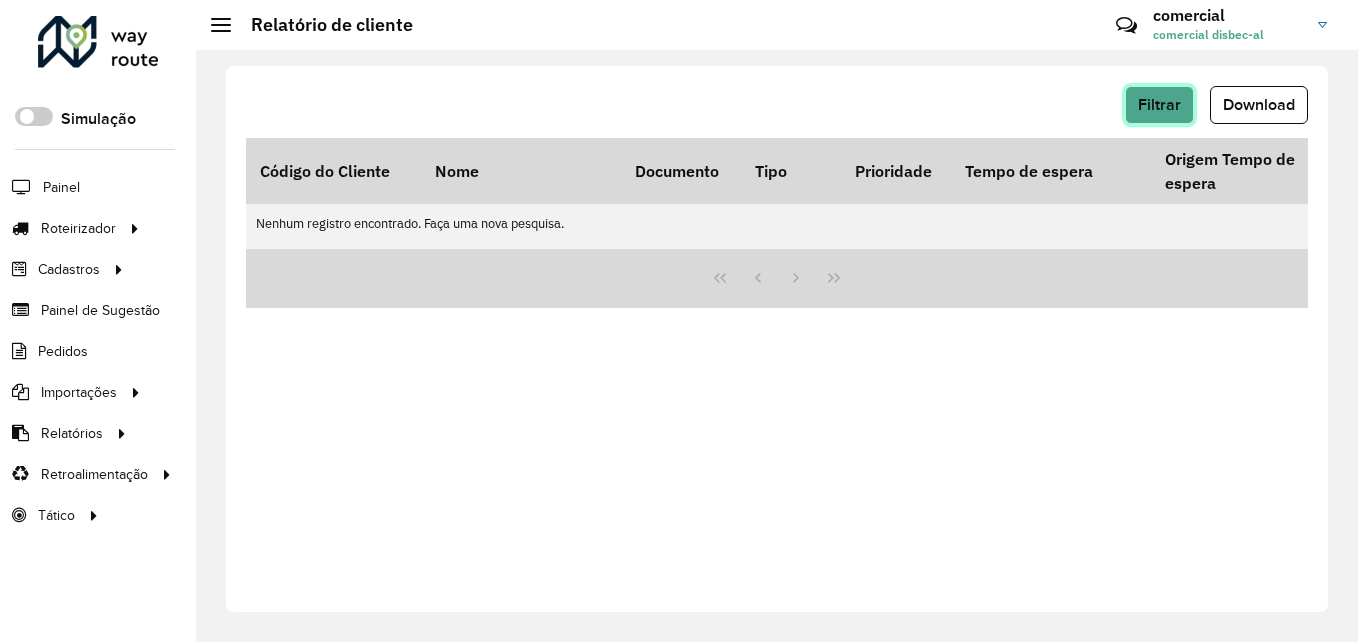 click on "Filtrar" 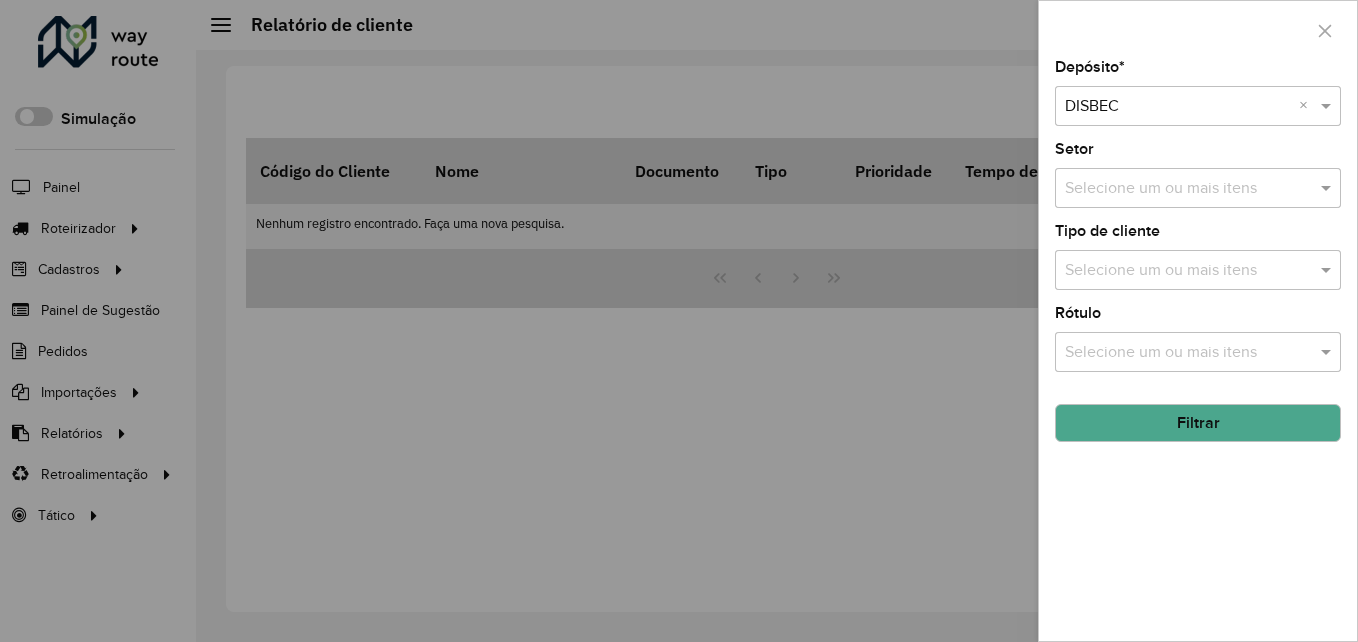 click on "Filtrar" 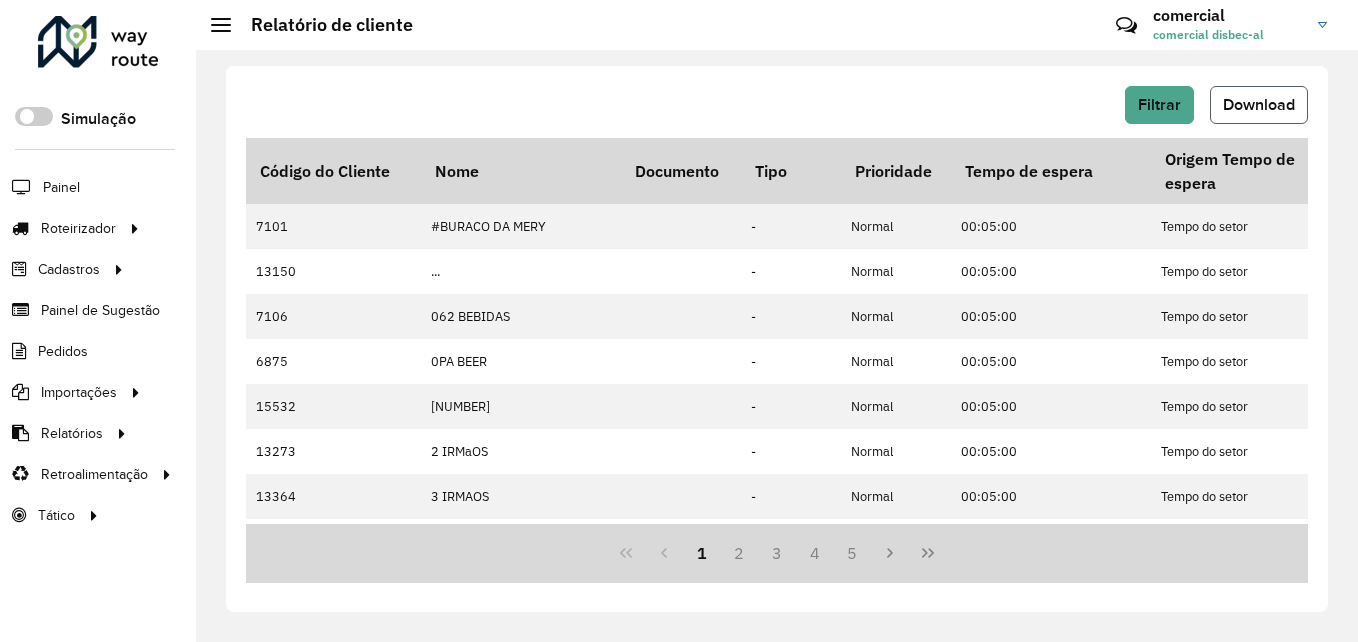 click on "Download" 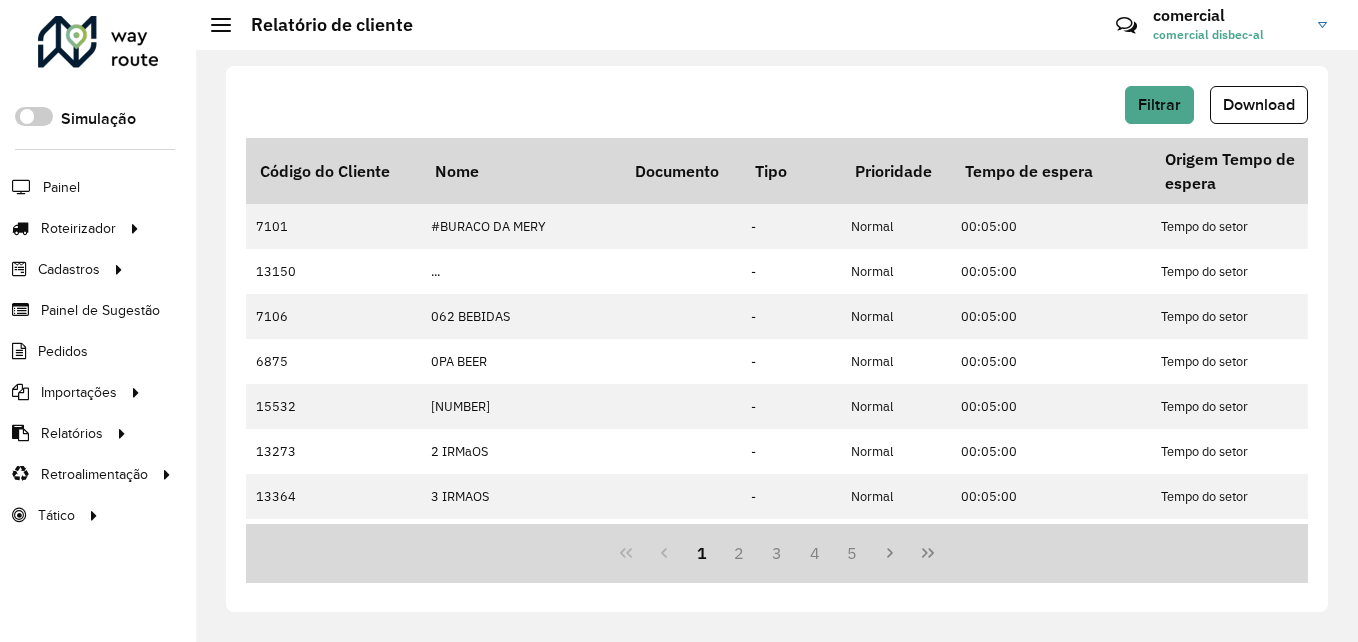 click on "Filtrar   Download" 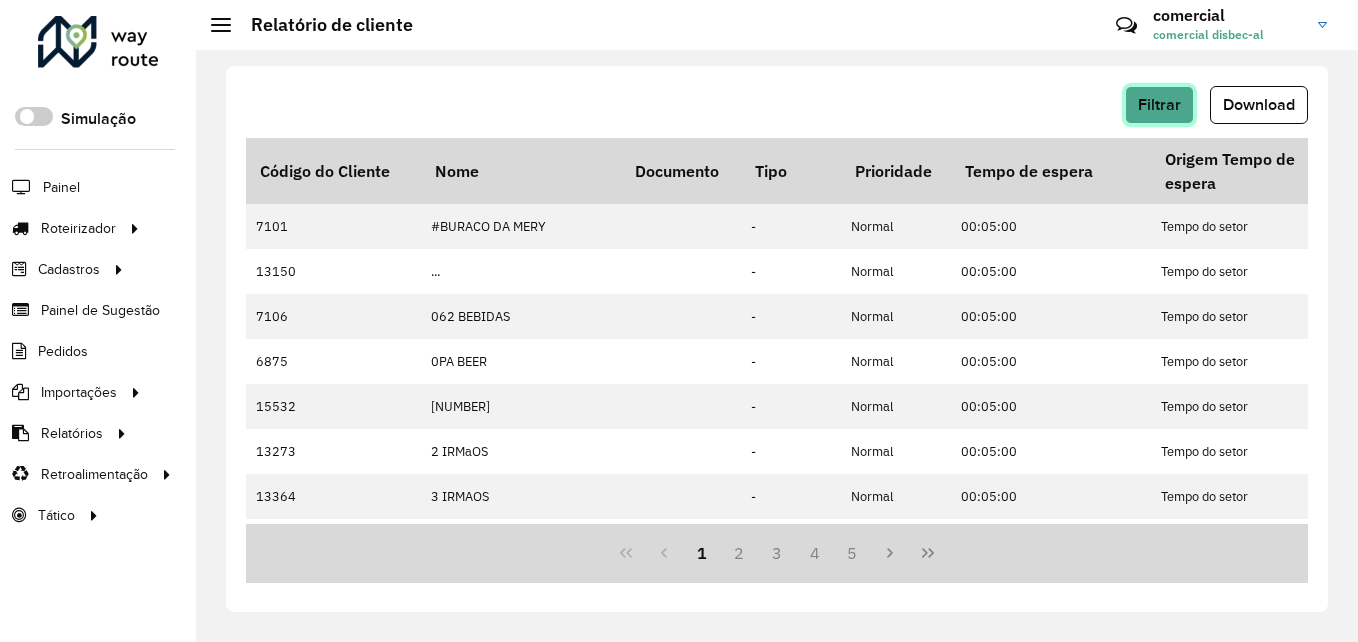 click on "Filtrar" 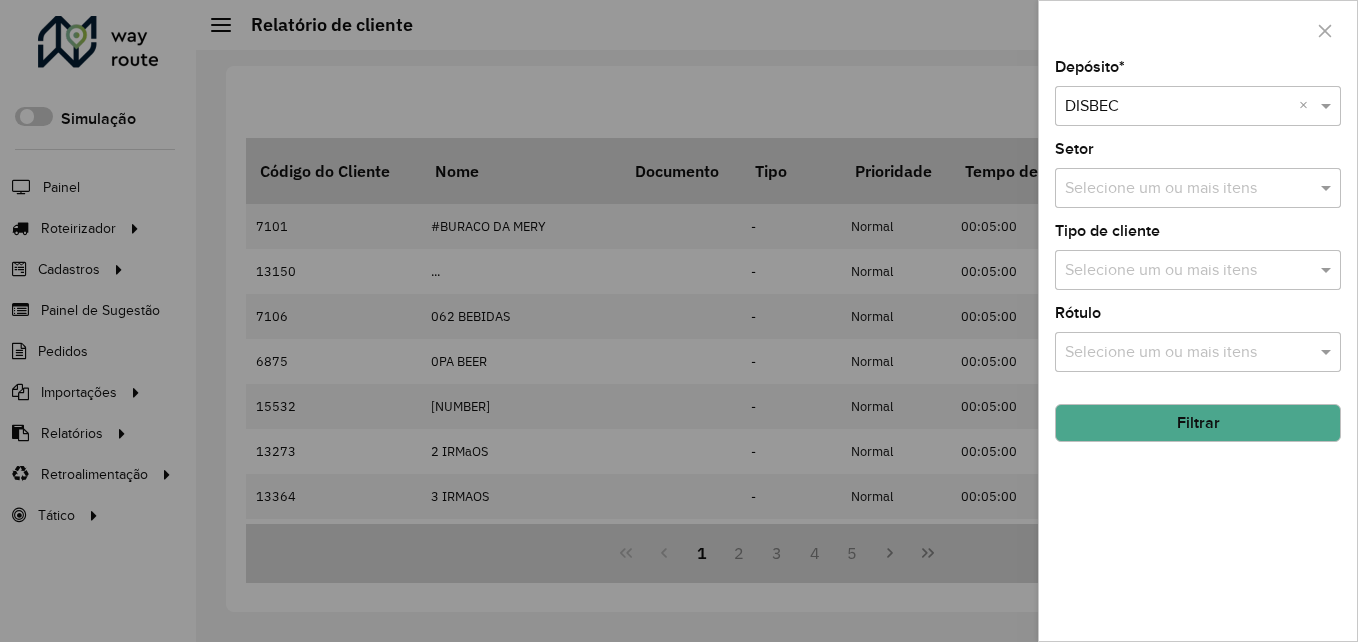 click on "Depósito  * Selecione um depósito × DISBEC ×" 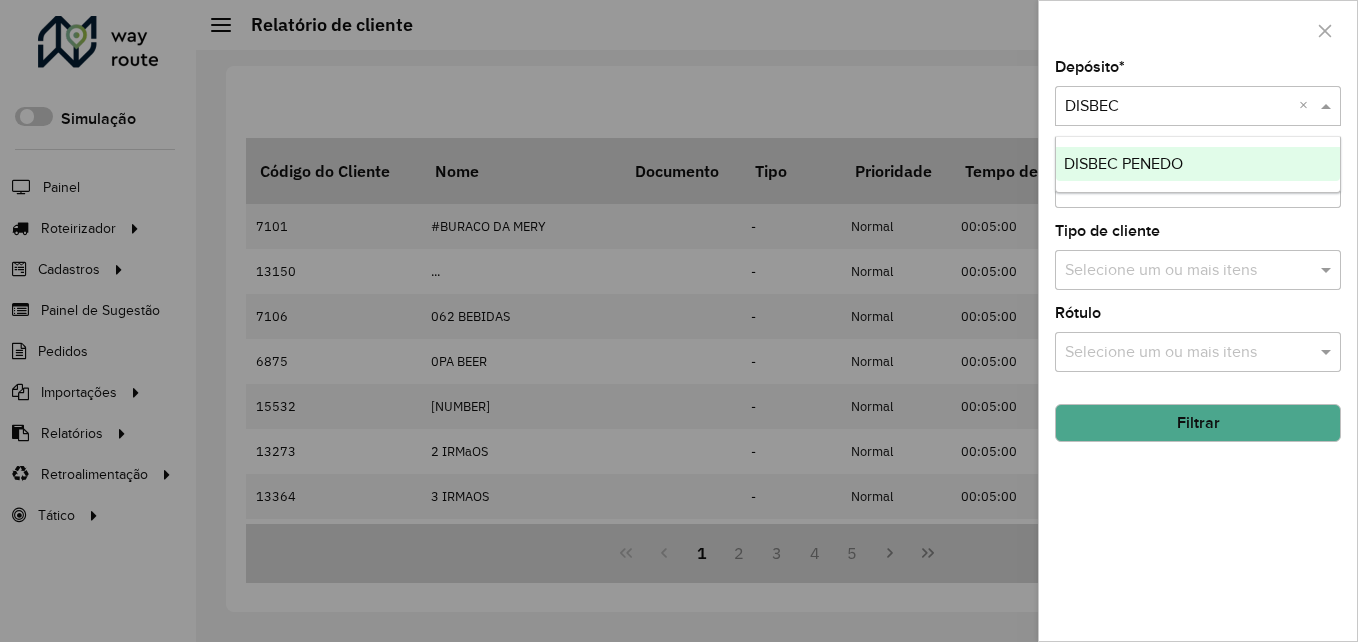 click on "DISBEC PENEDO" at bounding box center (1123, 163) 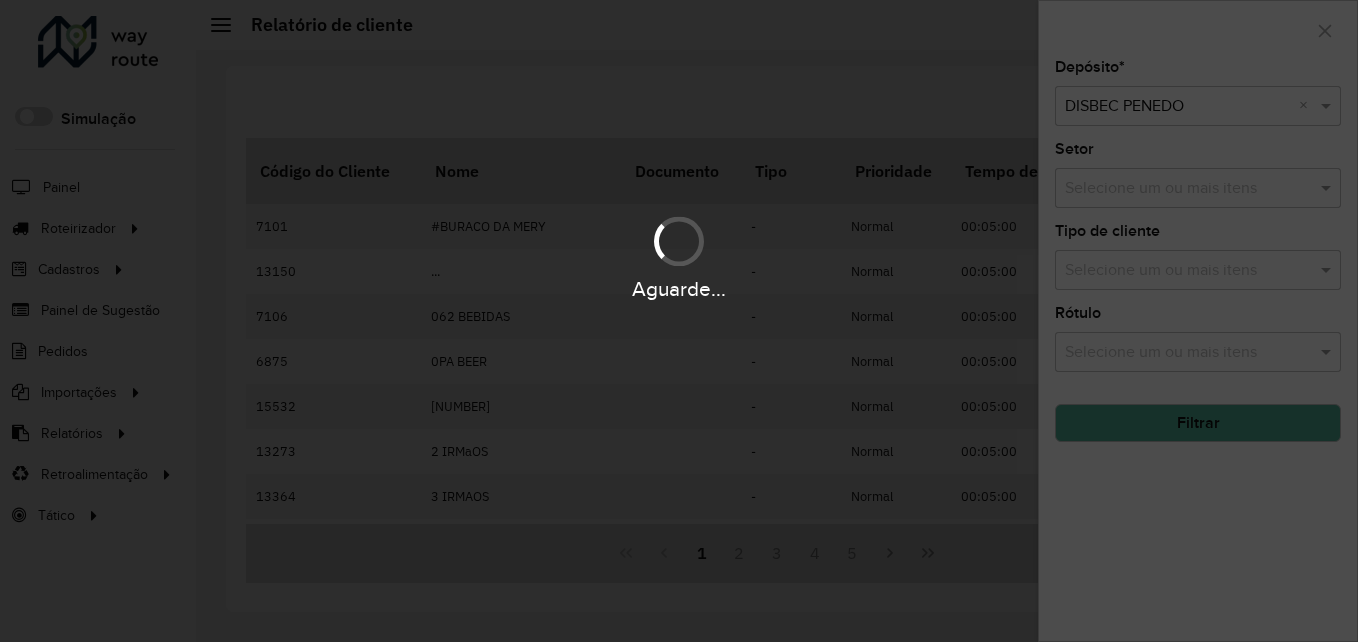click on "Aguarde..." at bounding box center (679, 321) 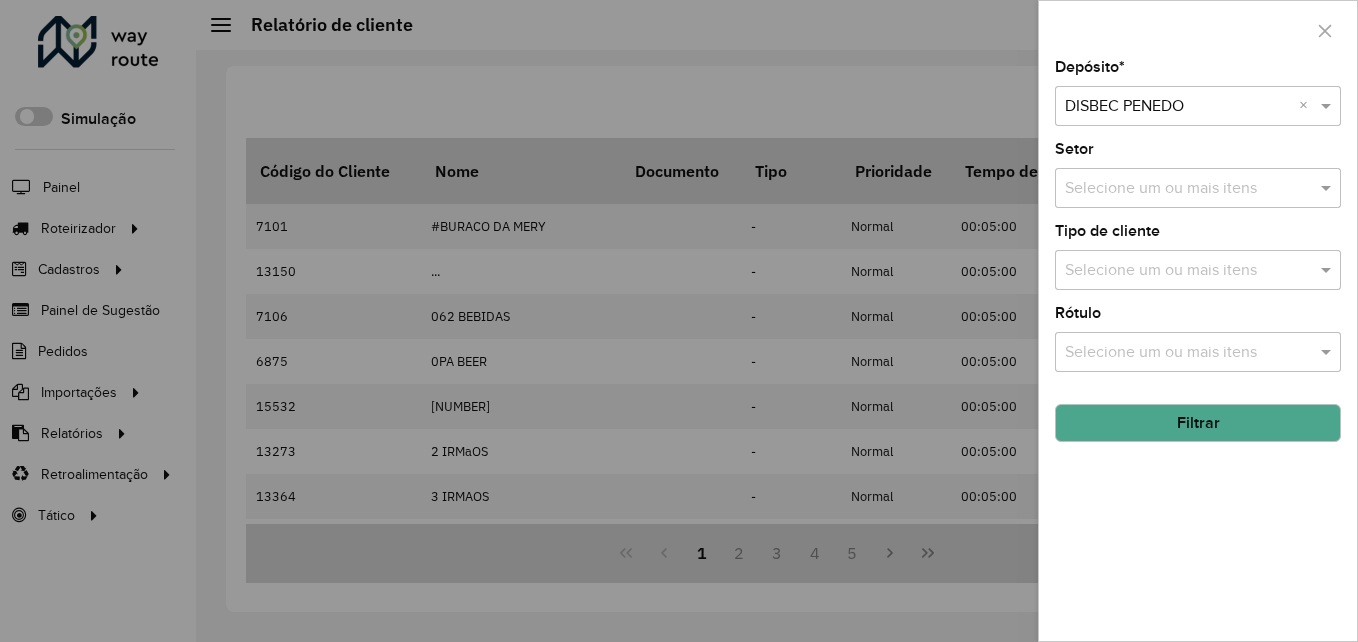 click on "Filtrar" 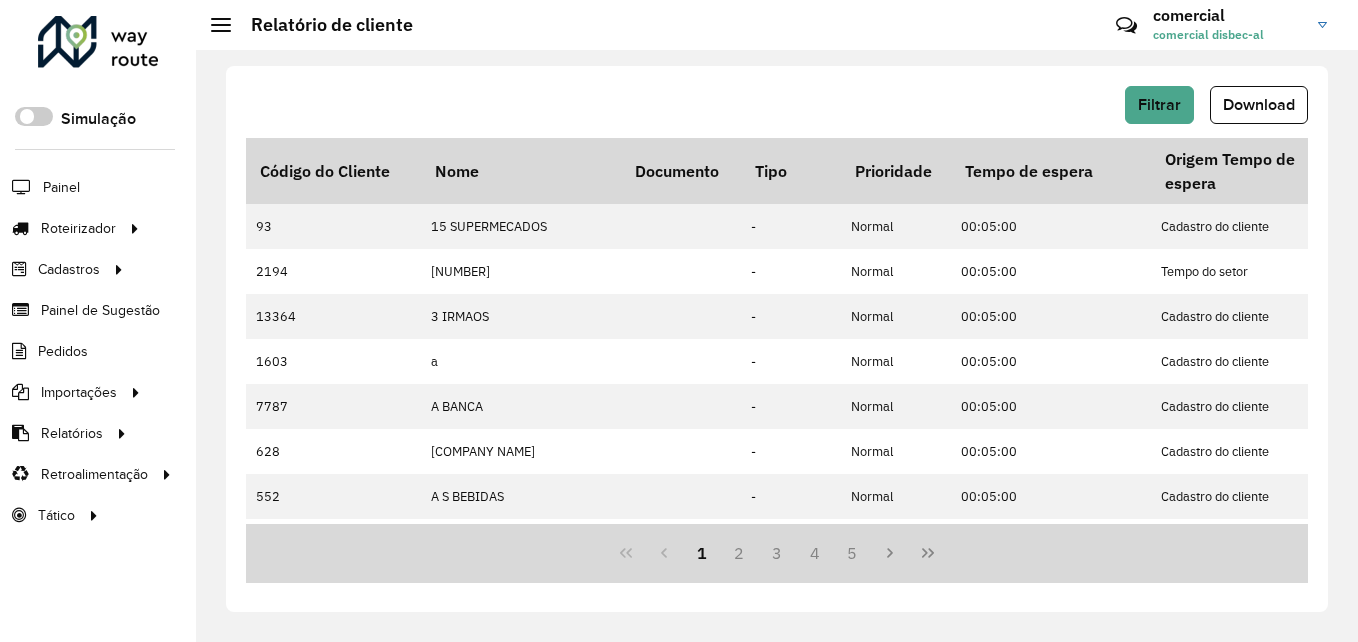 click on "Cadastro do cliente" at bounding box center [1251, 406] 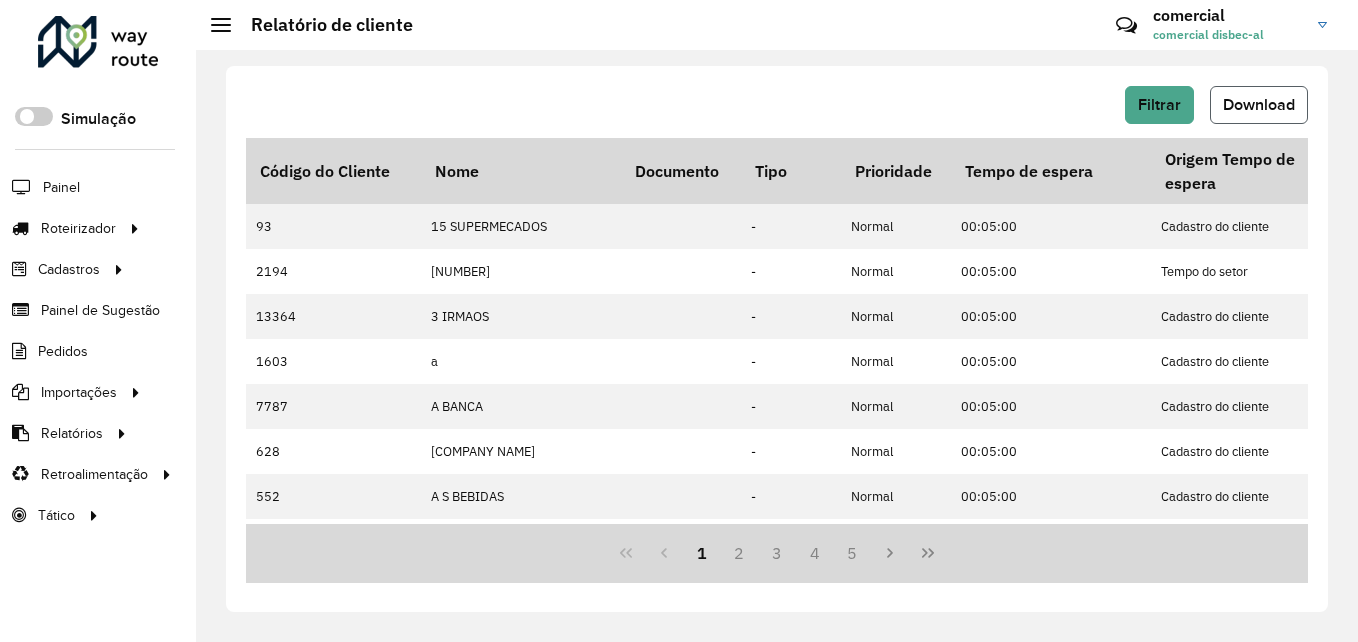 click on "Download" 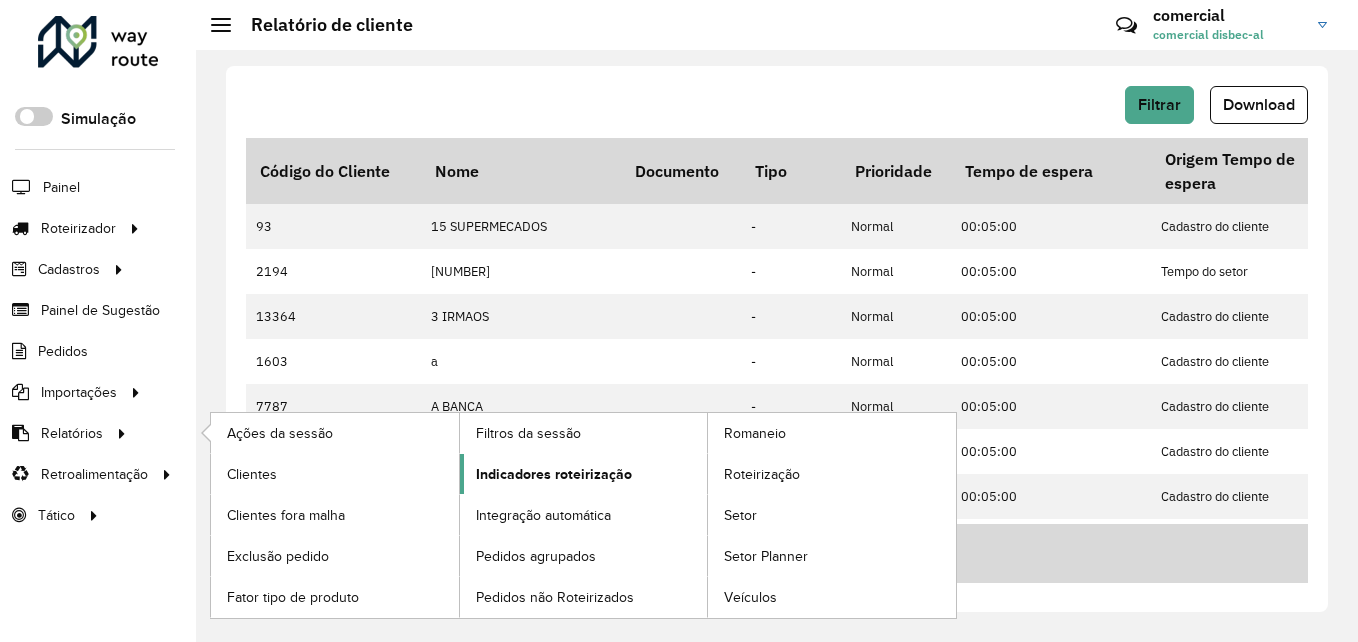 click on "Indicadores roteirização" 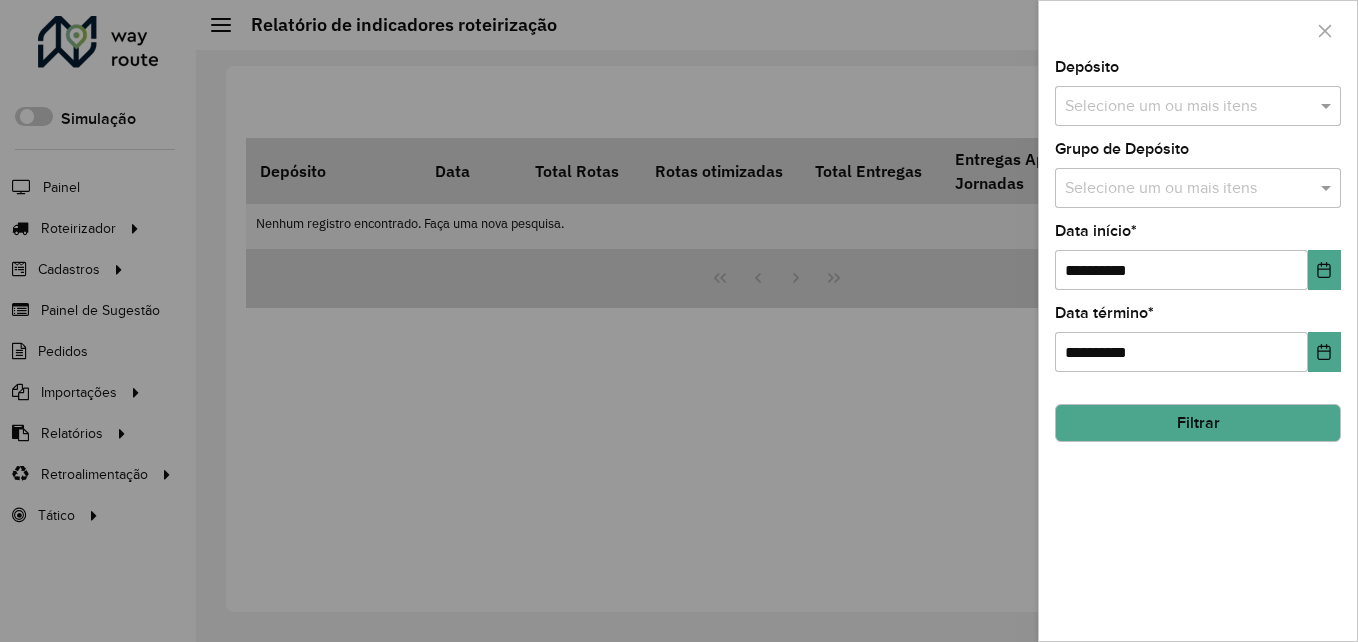 click at bounding box center (1188, 107) 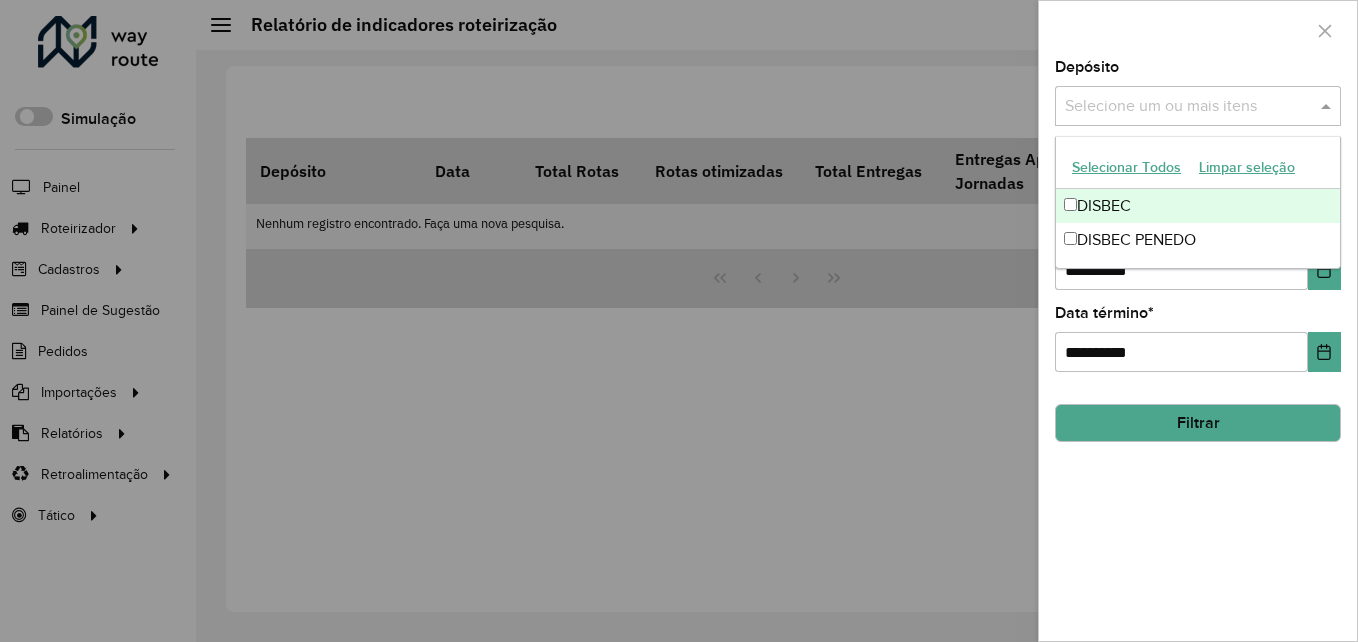drag, startPoint x: 1133, startPoint y: 197, endPoint x: 1194, endPoint y: 243, distance: 76.40026 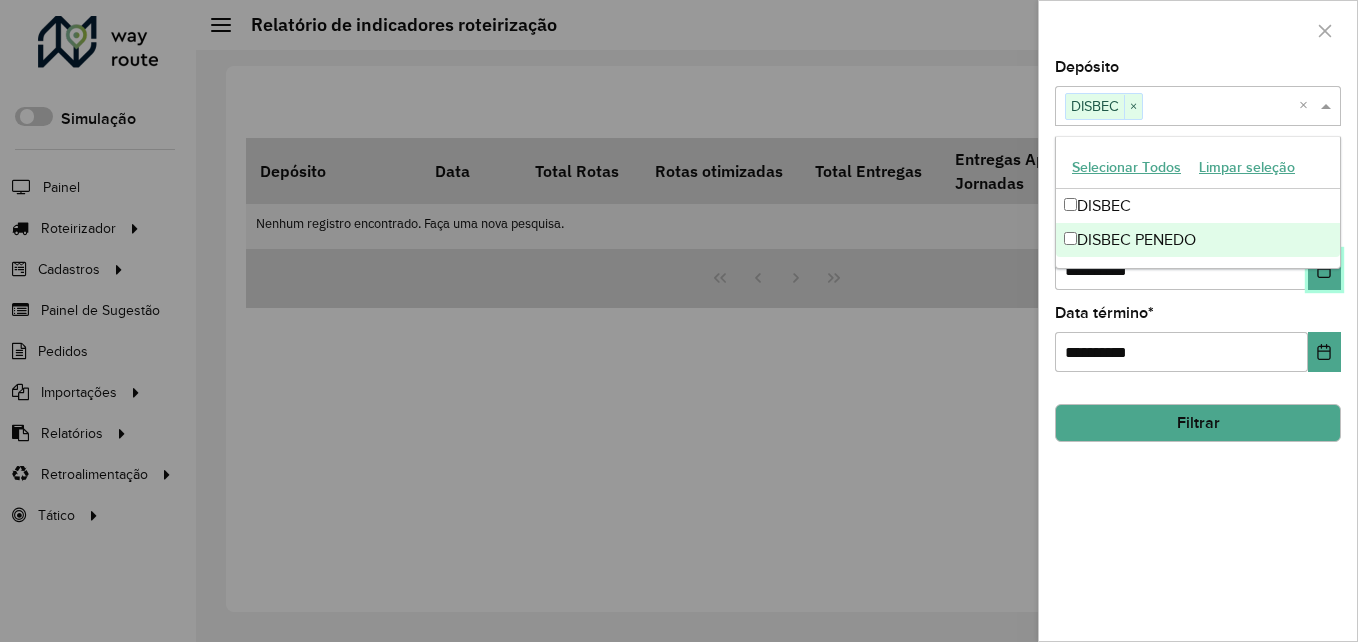 click at bounding box center [1324, 270] 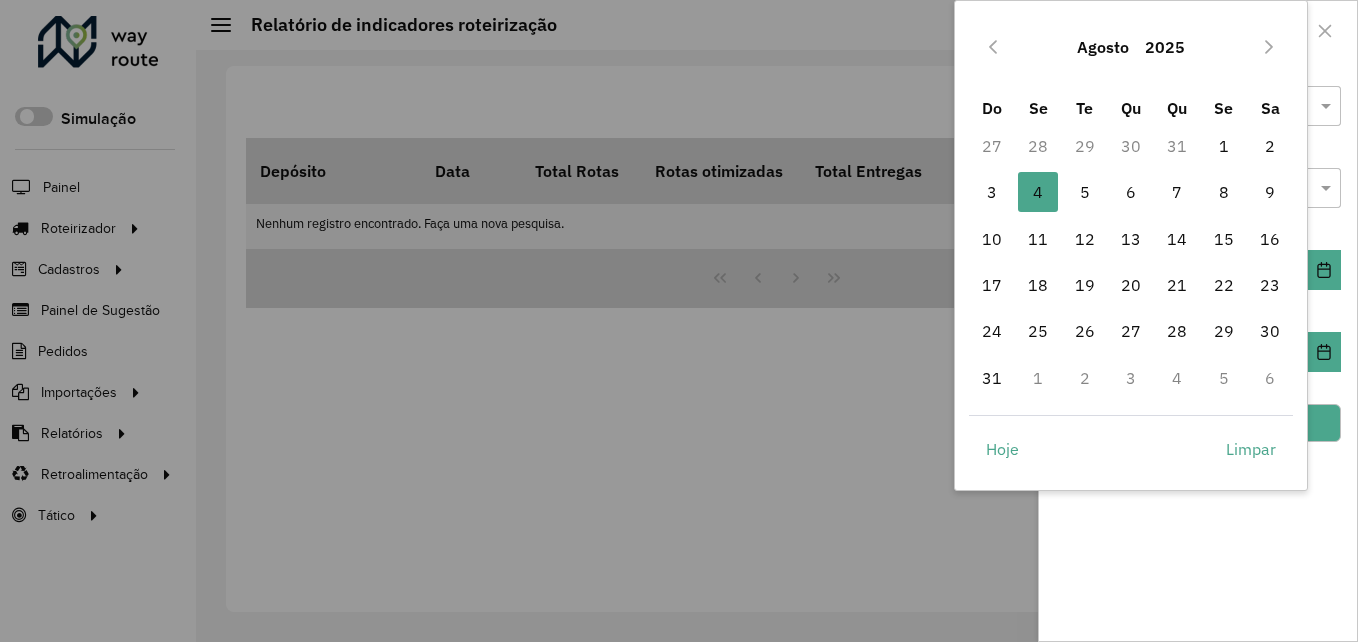 click on "Agosto" at bounding box center (1103, 47) 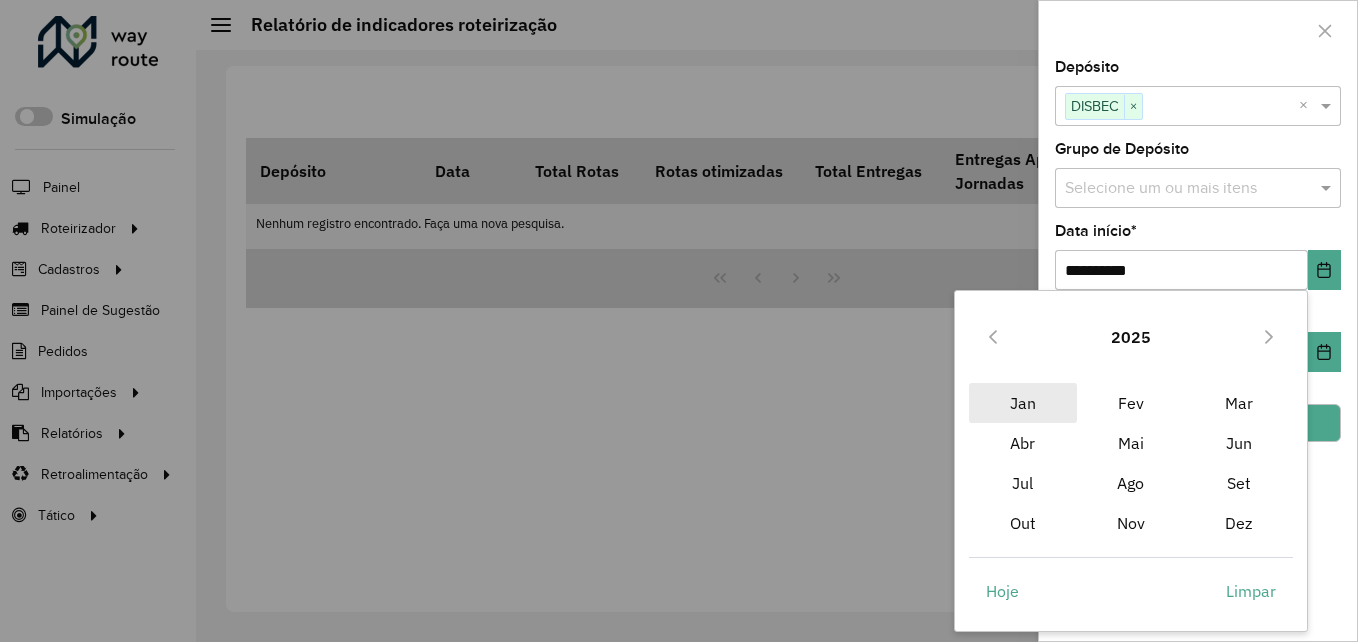 click on "Jan" at bounding box center [1023, 403] 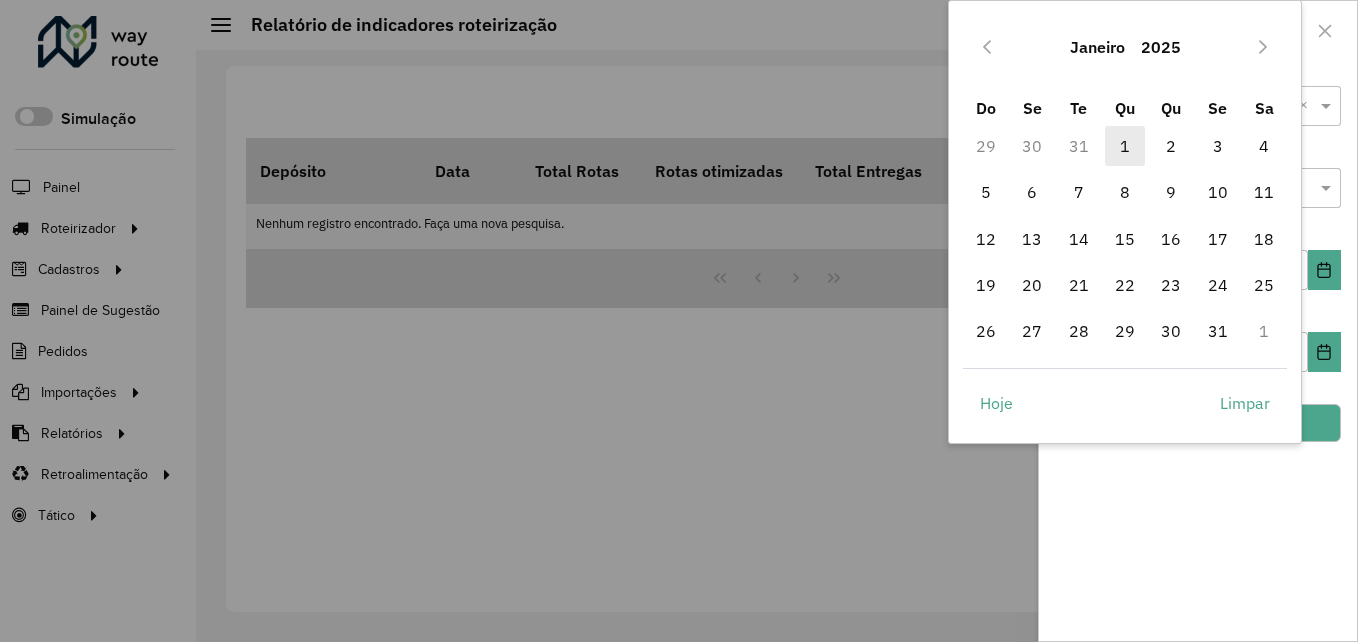 click on "1" at bounding box center [1125, 146] 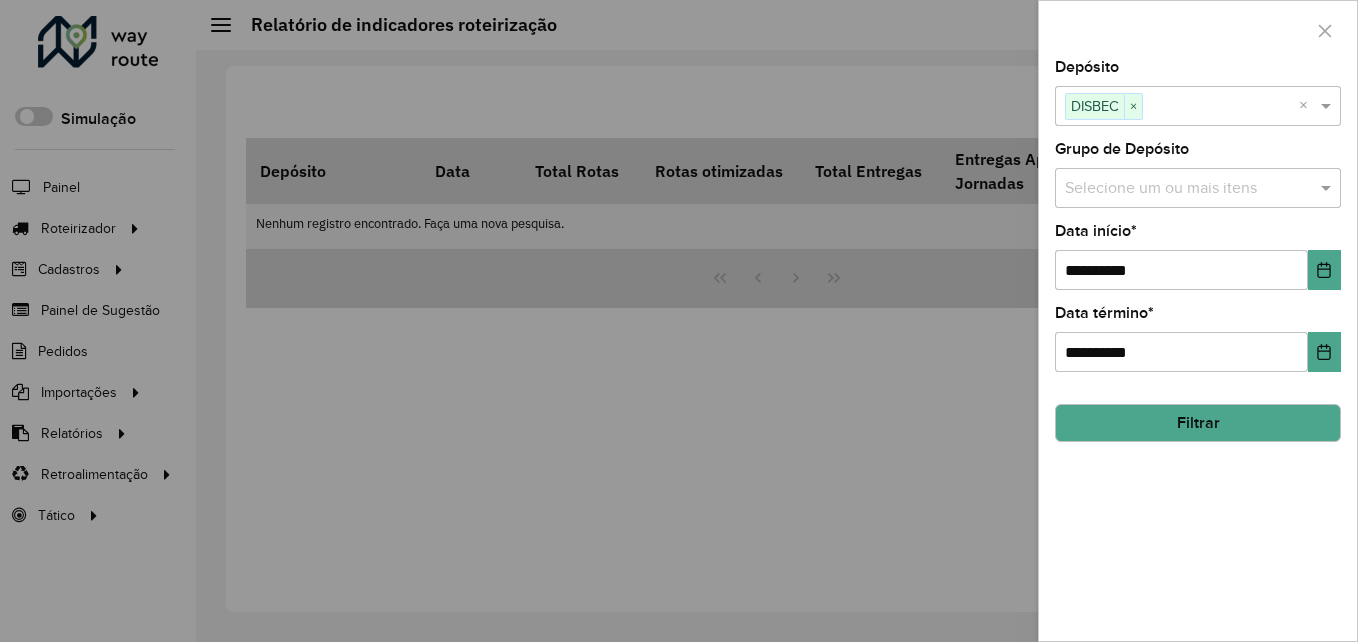 click on "Filtrar" 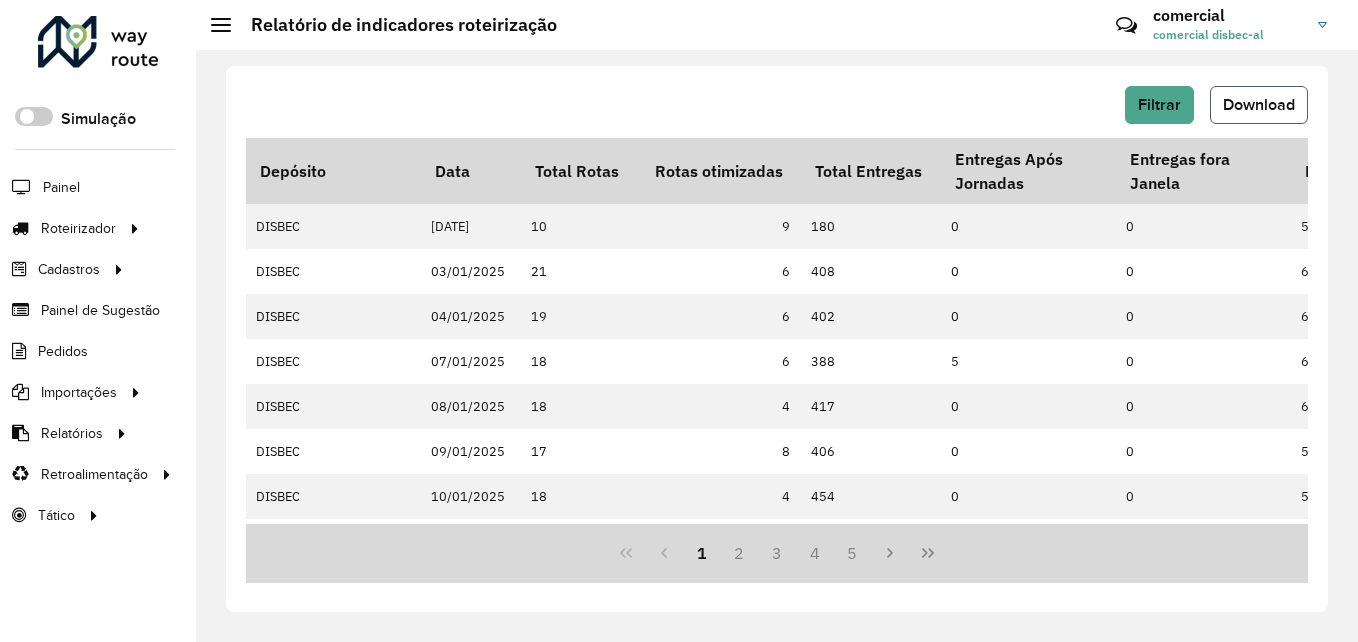 click on "Download" 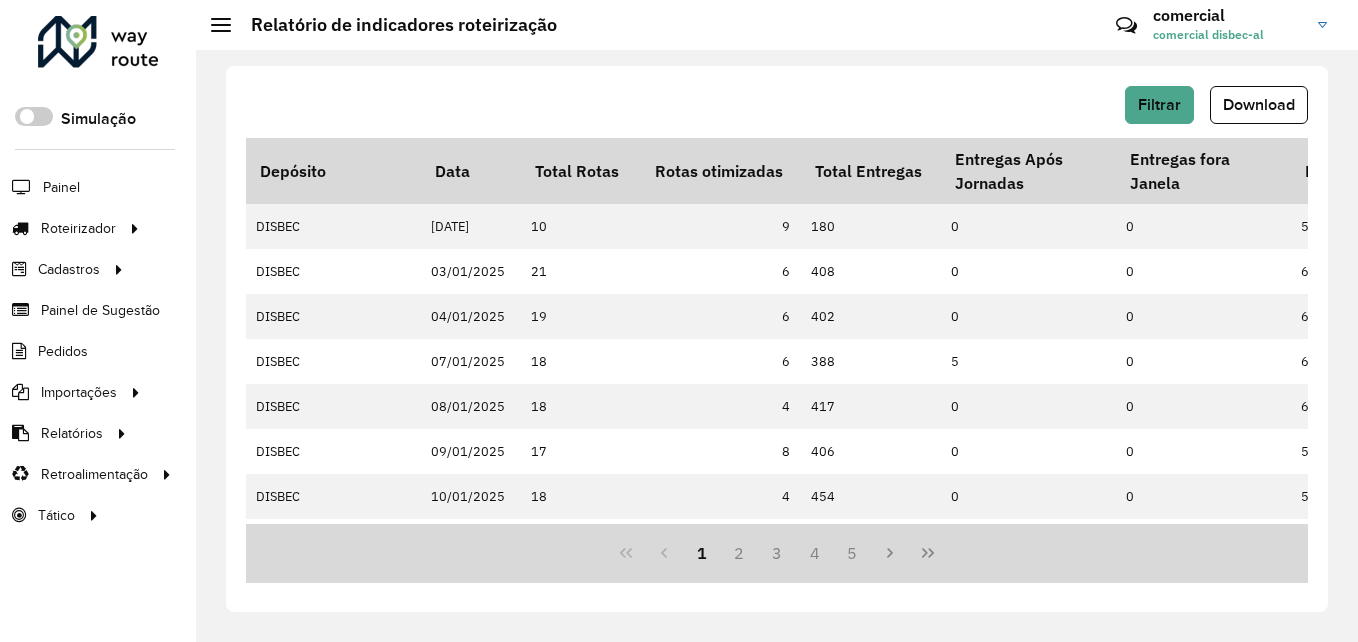 click on "Filtrar   Download" 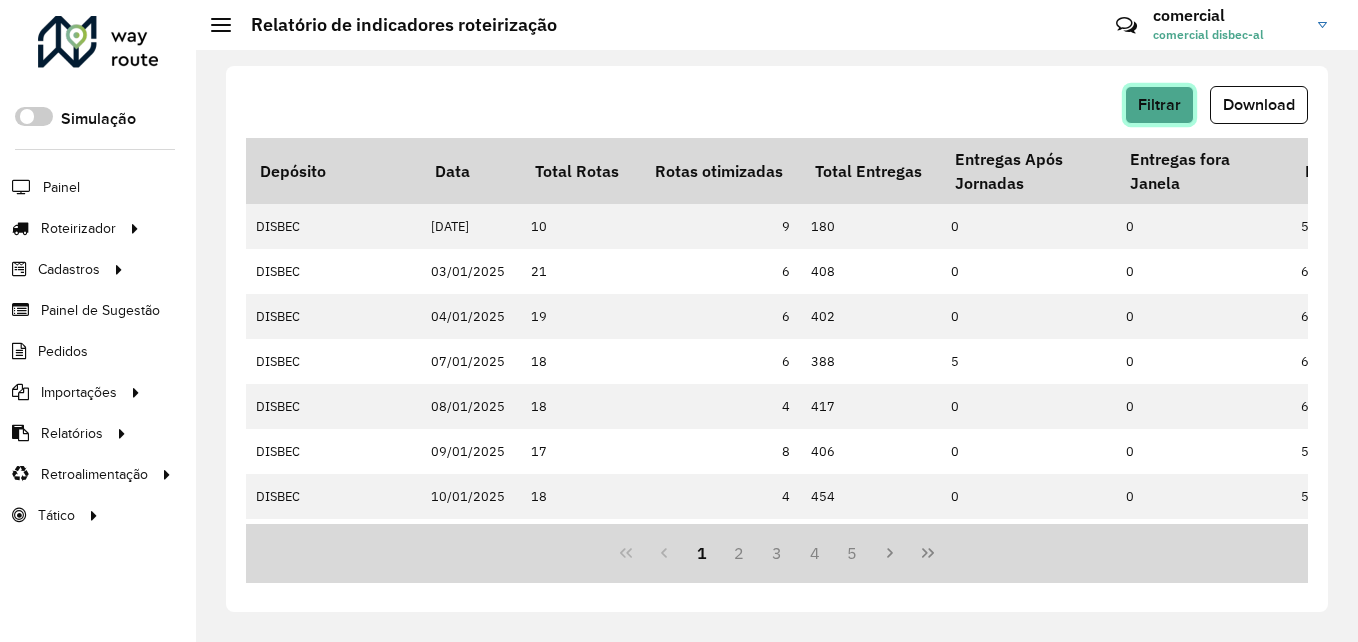 click on "Filtrar" 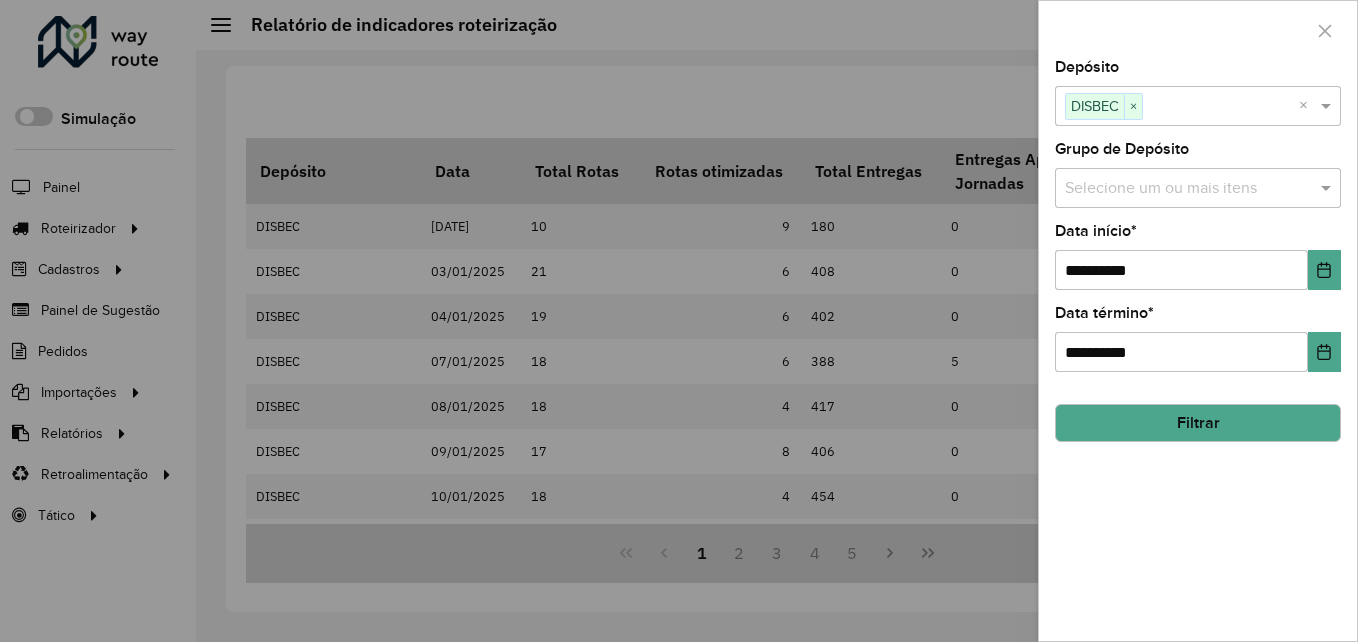 click on "×" at bounding box center (1133, 107) 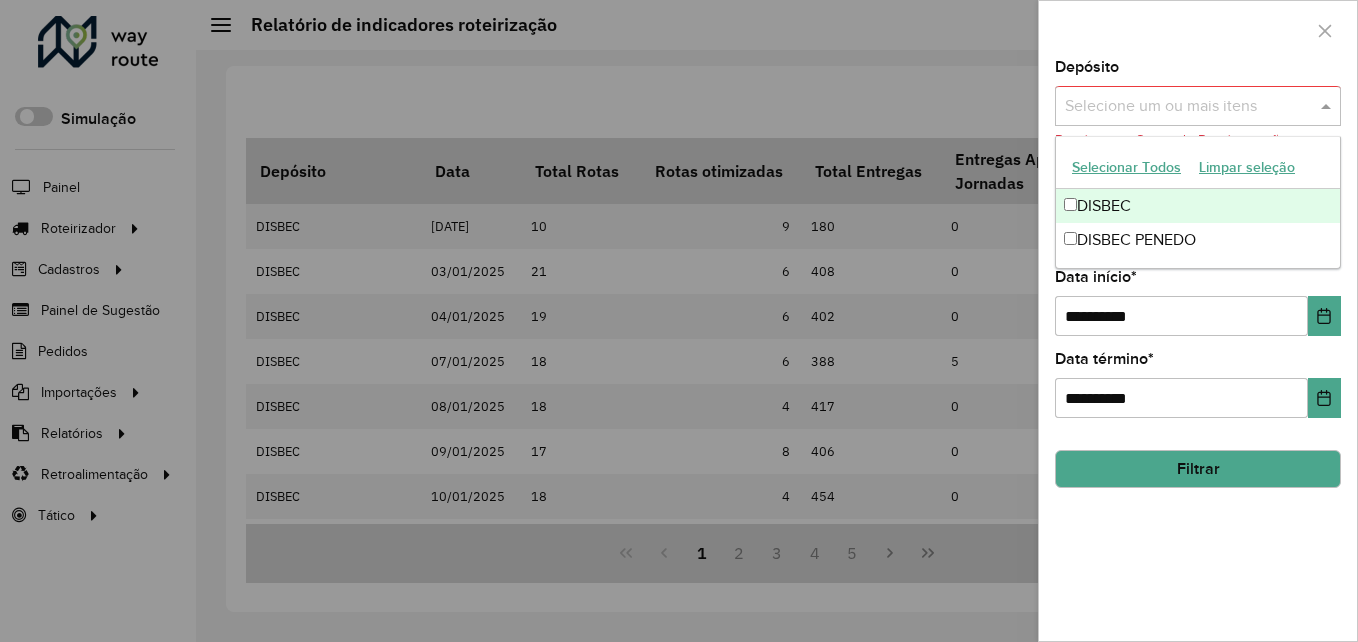 click on "Selecione um ou mais itens" at bounding box center [1198, 106] 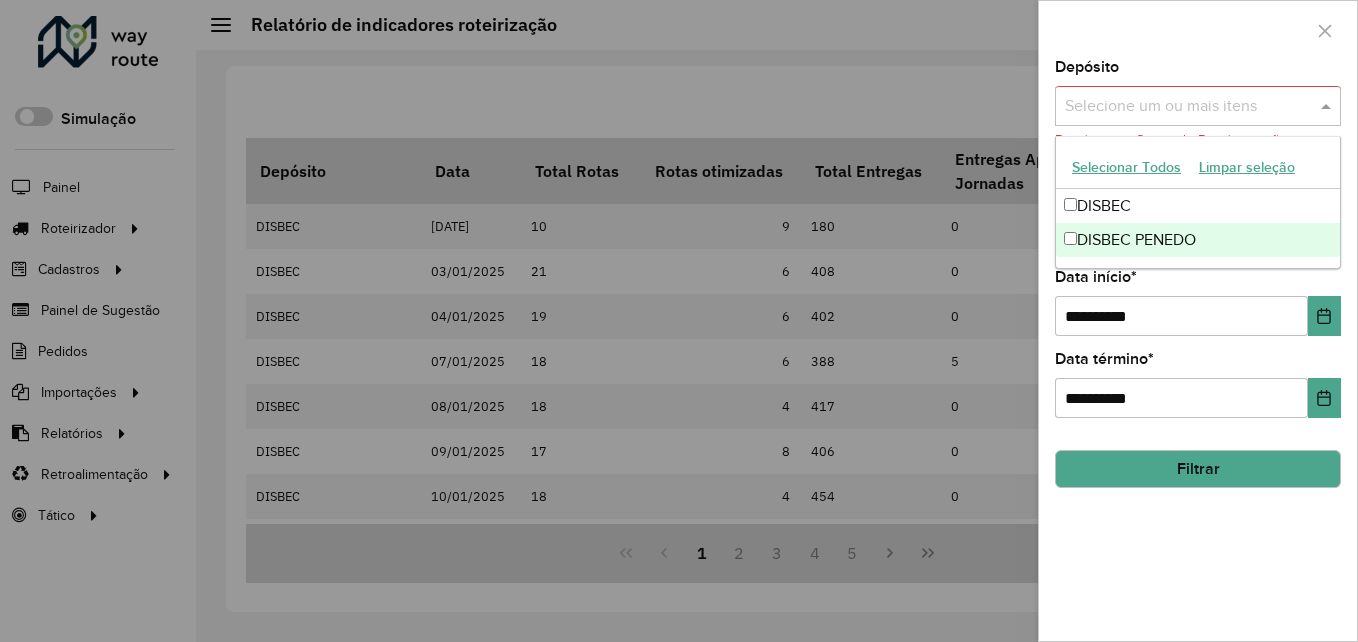click on "DISBEC PENEDO" at bounding box center (1198, 240) 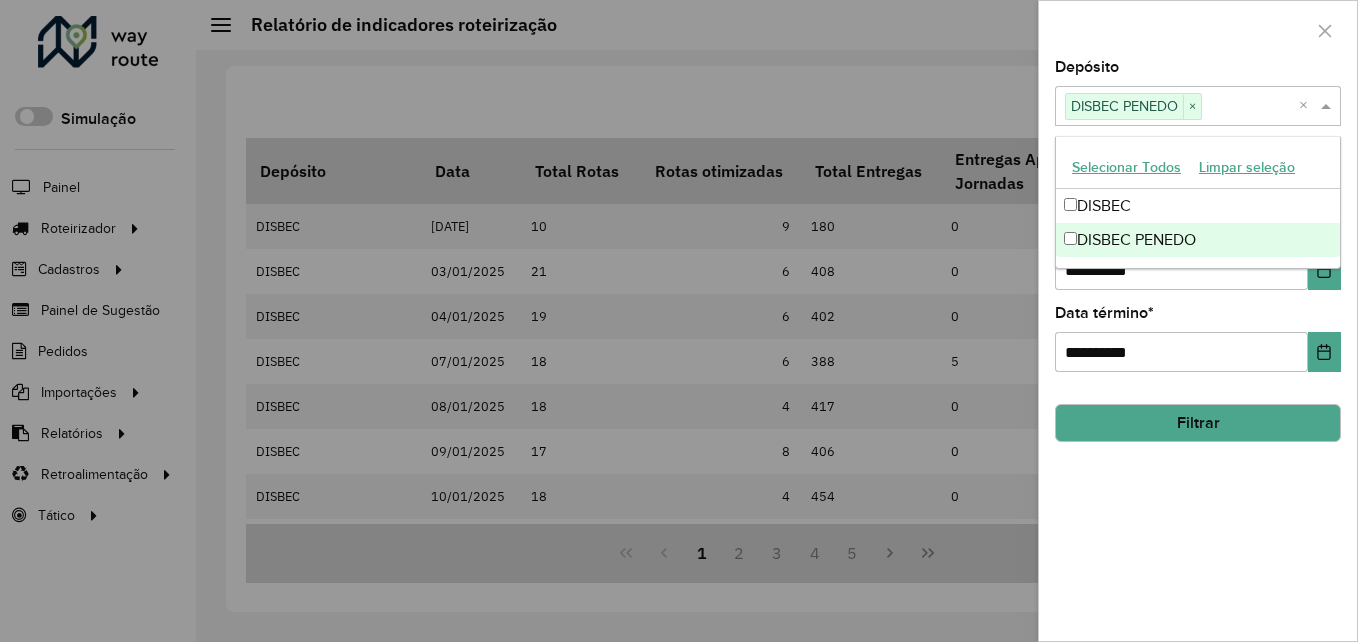 click on "Depósito  Selecione um ou mais itens DISBEC PENEDO × ×  Grupo de Depósito  Selecione um ou mais itens  Data início  * [DATE]  Data término  * [DATE] Filtrar" 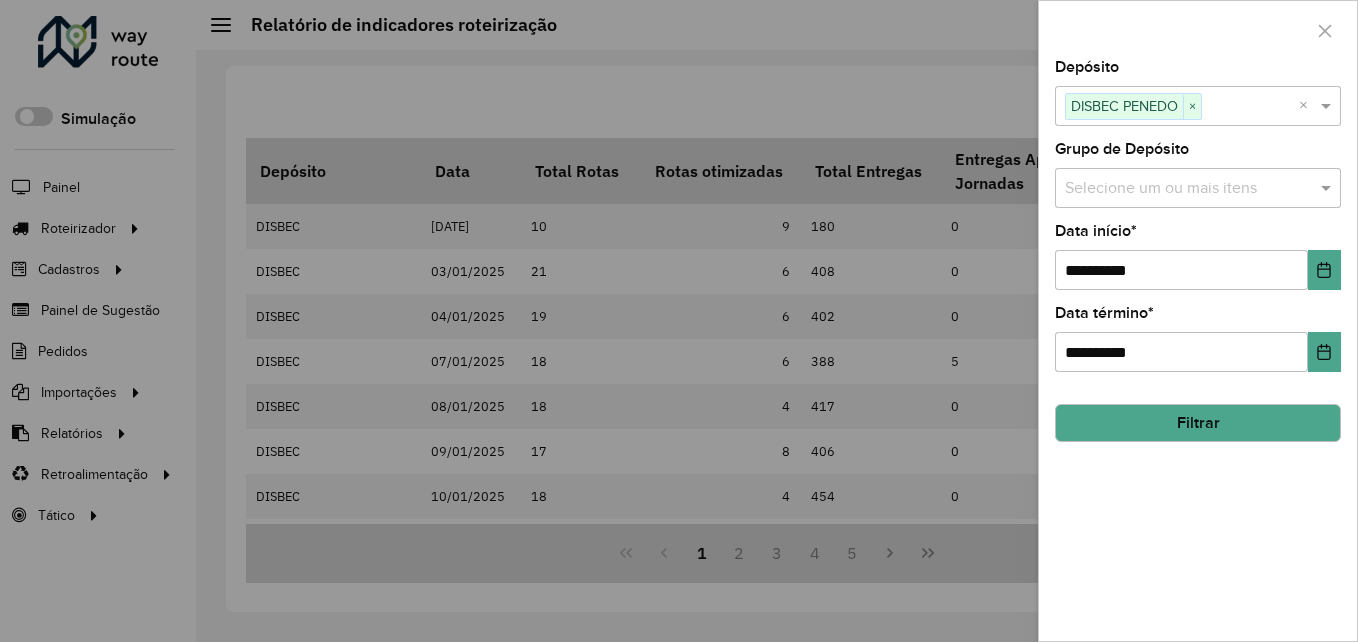 click on "Filtrar" 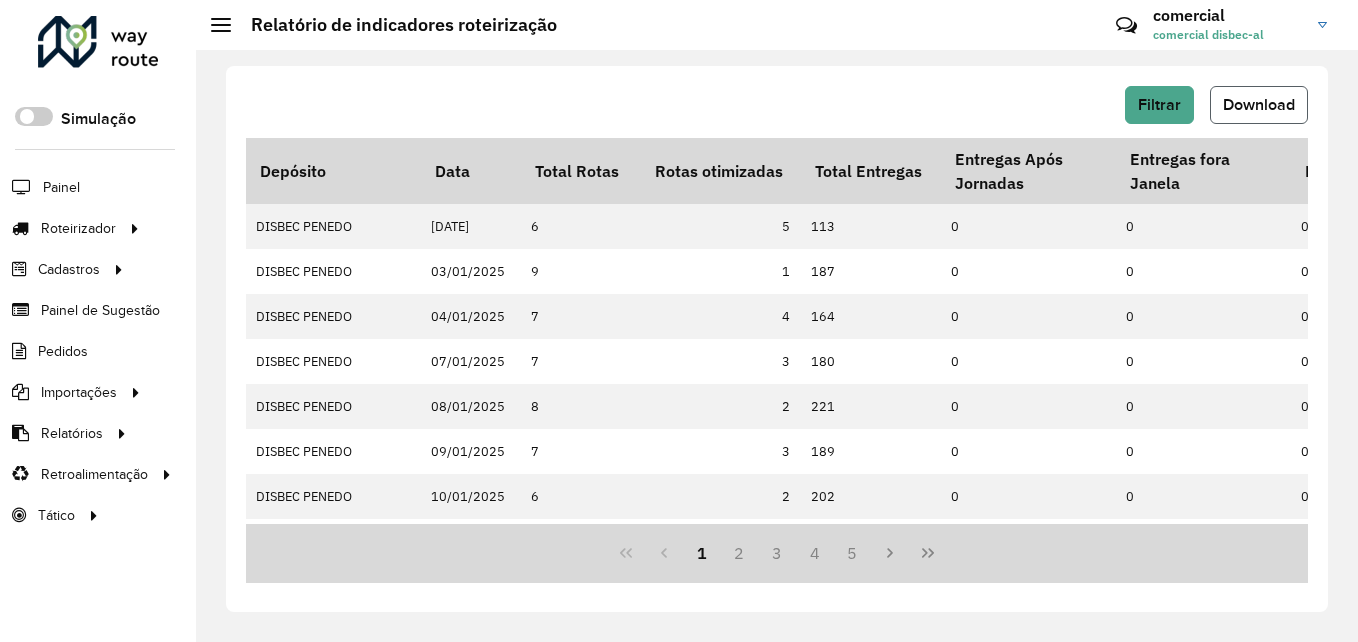 click on "Download" 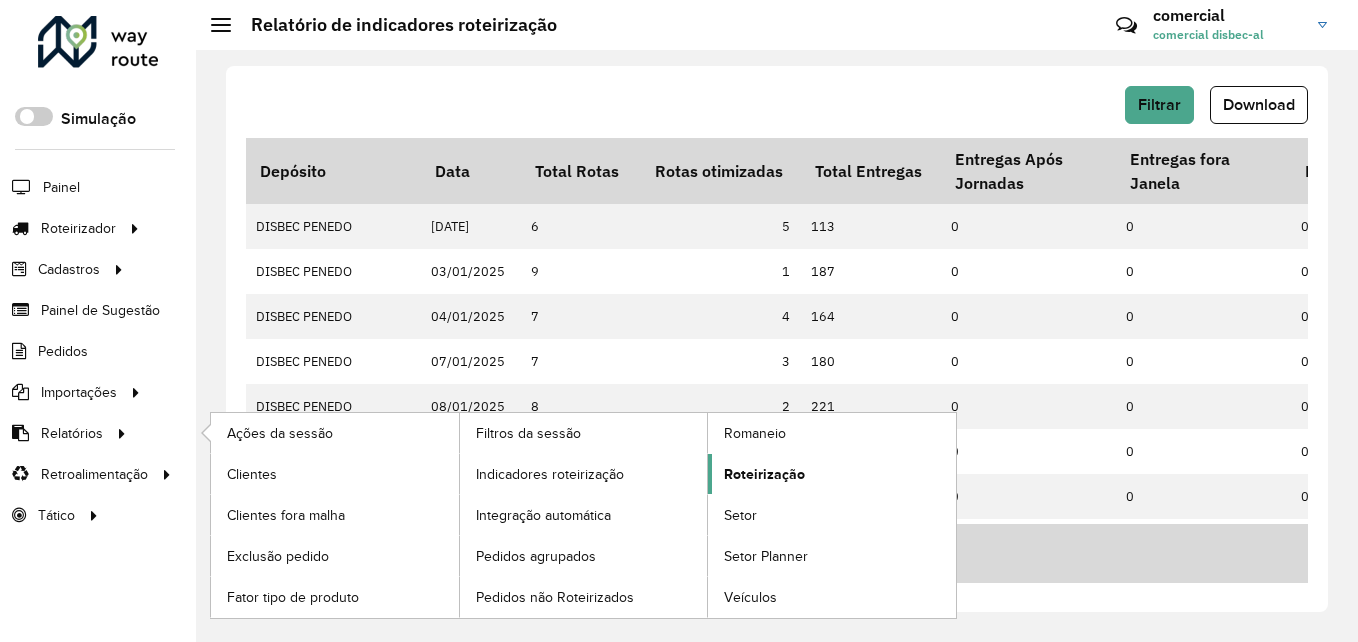 click on "Roteirização" 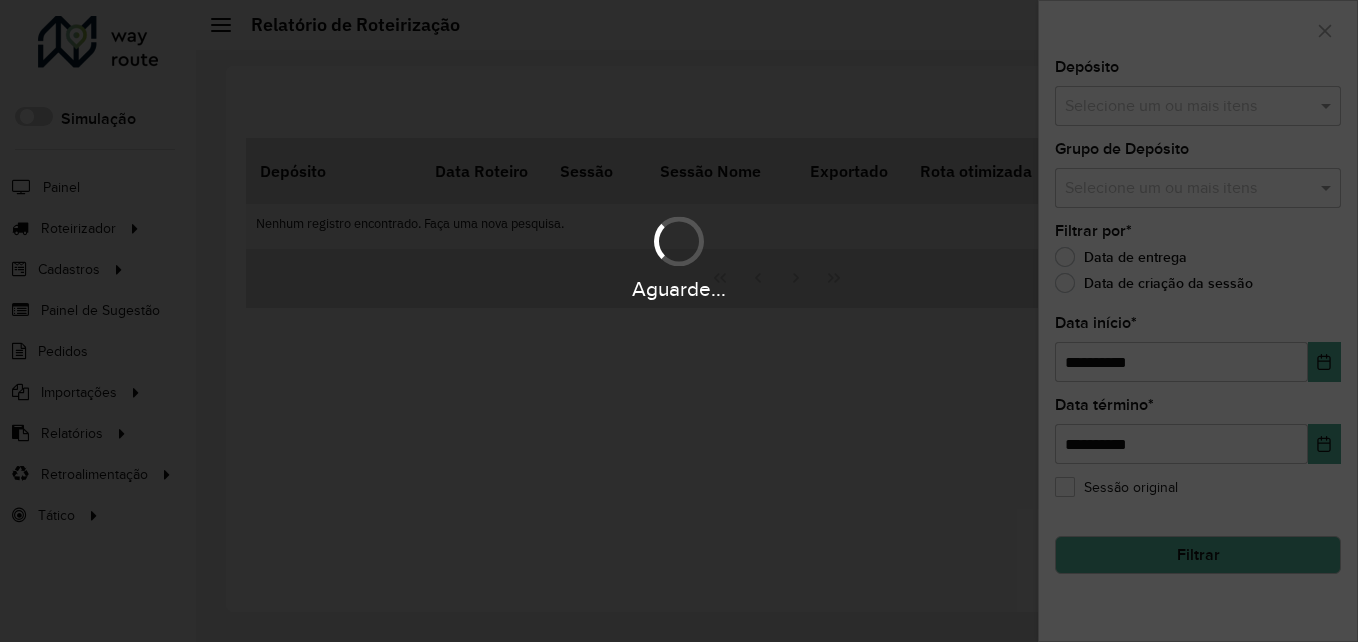 click on "Aguarde...  Pop-up bloqueado!  Seu navegador bloqueou automáticamente a abertura de uma nova janela.   Acesse as configurações e adicione o endereço do sistema a lista de permissão.   Fechar  Roteirizador AmbevTech Simulação Painel Roteirizador Entregas Vendas Cadastros Checkpoint Classificações de venda Cliente Consulta de setores Depósito Disponibilidade de veículos Fator tipo de produto Gabarito planner Grupo Rota Fator Tipo Produto Grupo de rotas exclusiva Grupo de setores Layout integração Modelo Parada Pedágio Perfil de Vendedor Ponto de apoio FAD Produto Restrição de Atendimento Planner Rodízio de placa Rota exclusiva FAD Rótulo Setor Setor Planner Tipo de cliente Tipo de veículo Tipo de veículo RN Transportadora Vendedor Veículo Painel de Sugestão Pedidos Importações Classificação e volume de venda Clientes Fator tipo produto Gabarito planner Grade de atendimento Janela de atendimento Localização Pedidos Restrição de Atendimento Planner Tempo de espera Vendedor Veículos" at bounding box center (679, 321) 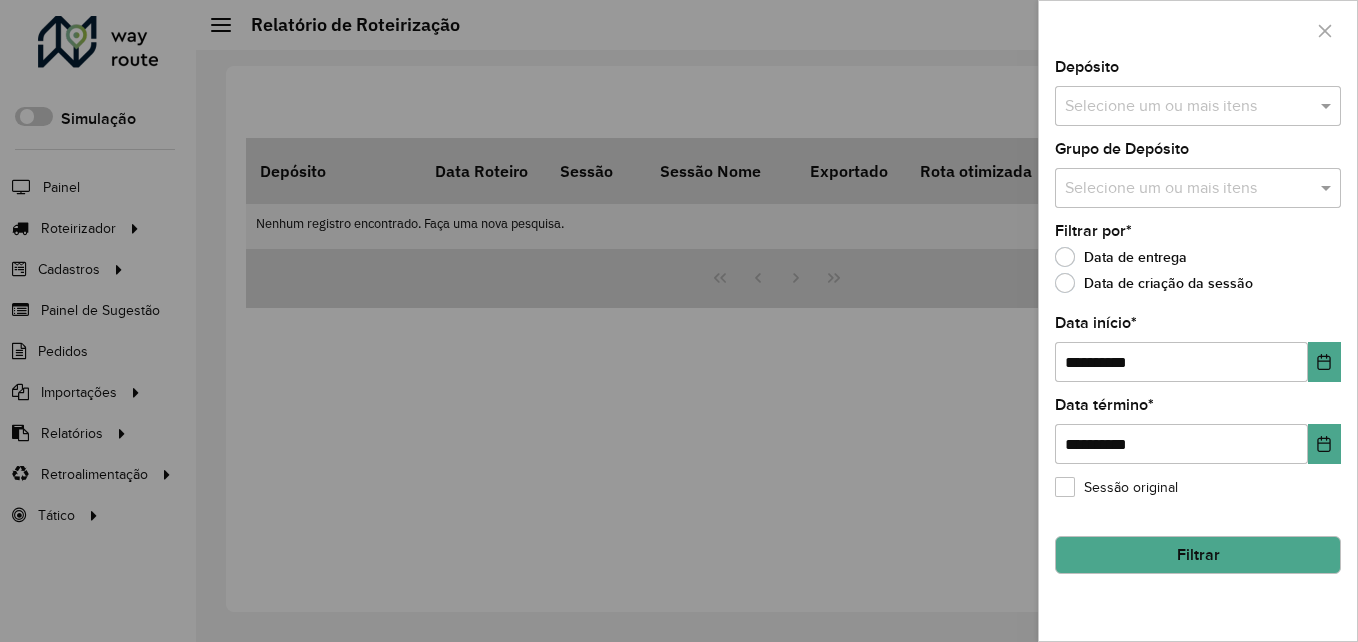 click at bounding box center [1188, 107] 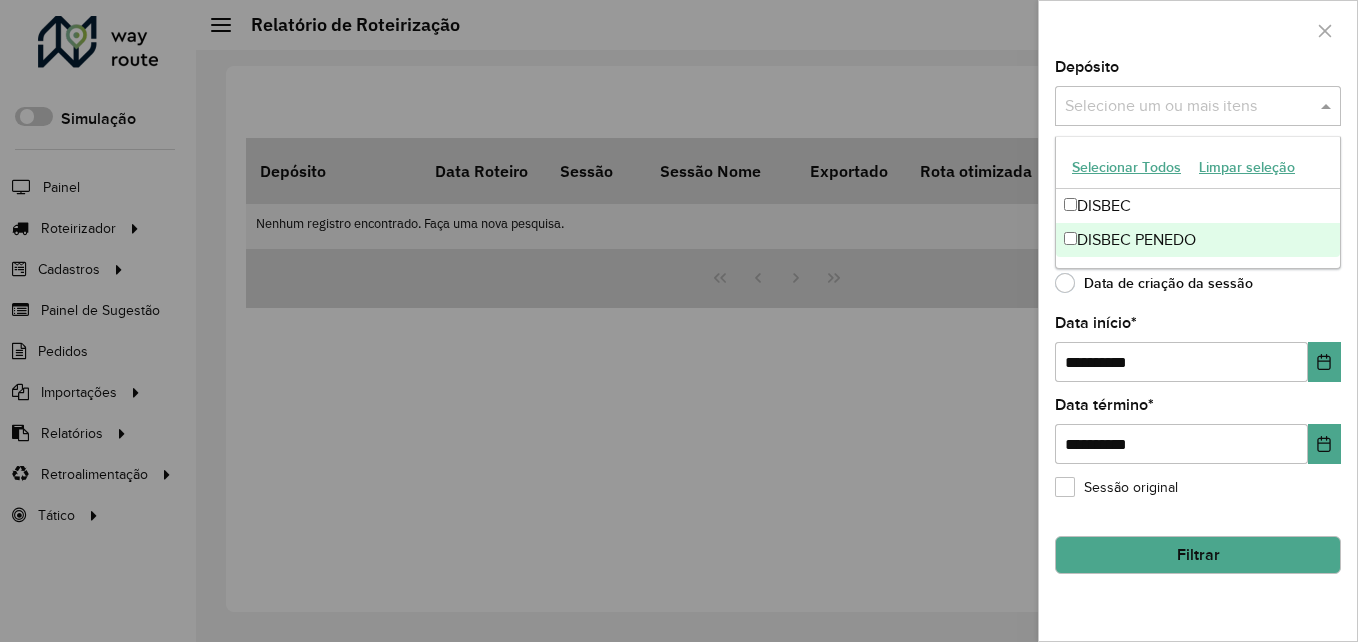 click on "DISBEC" at bounding box center [1198, 206] 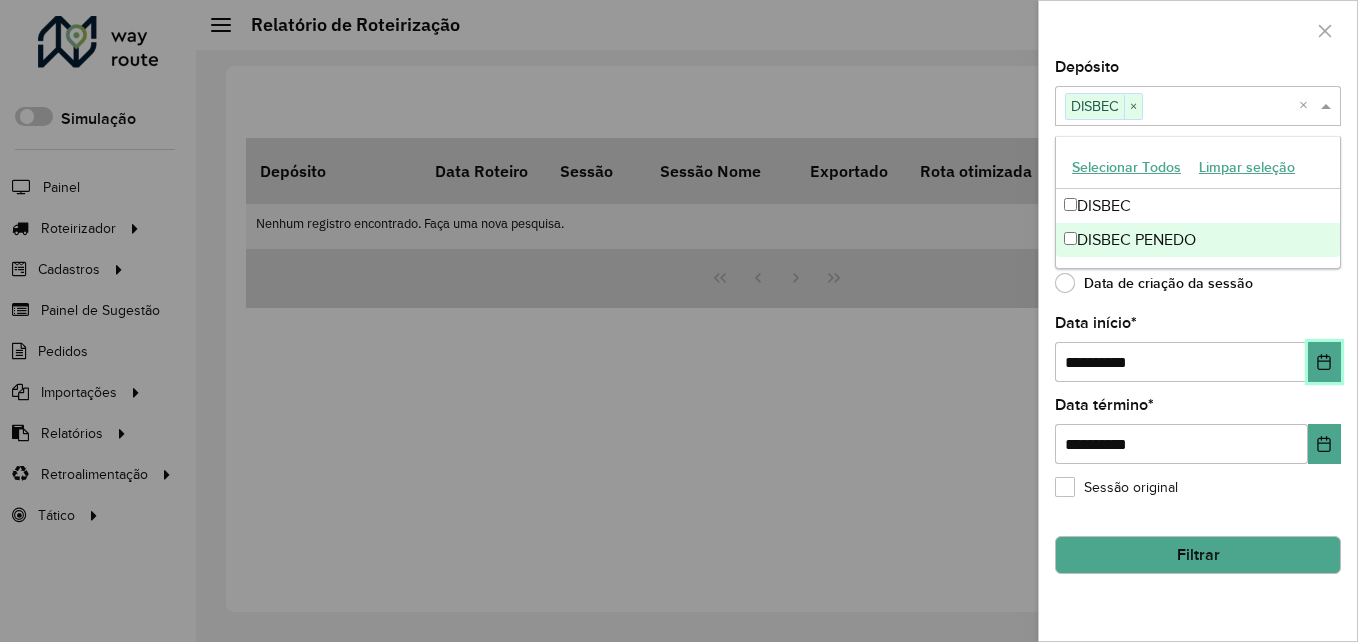 click at bounding box center (1324, 362) 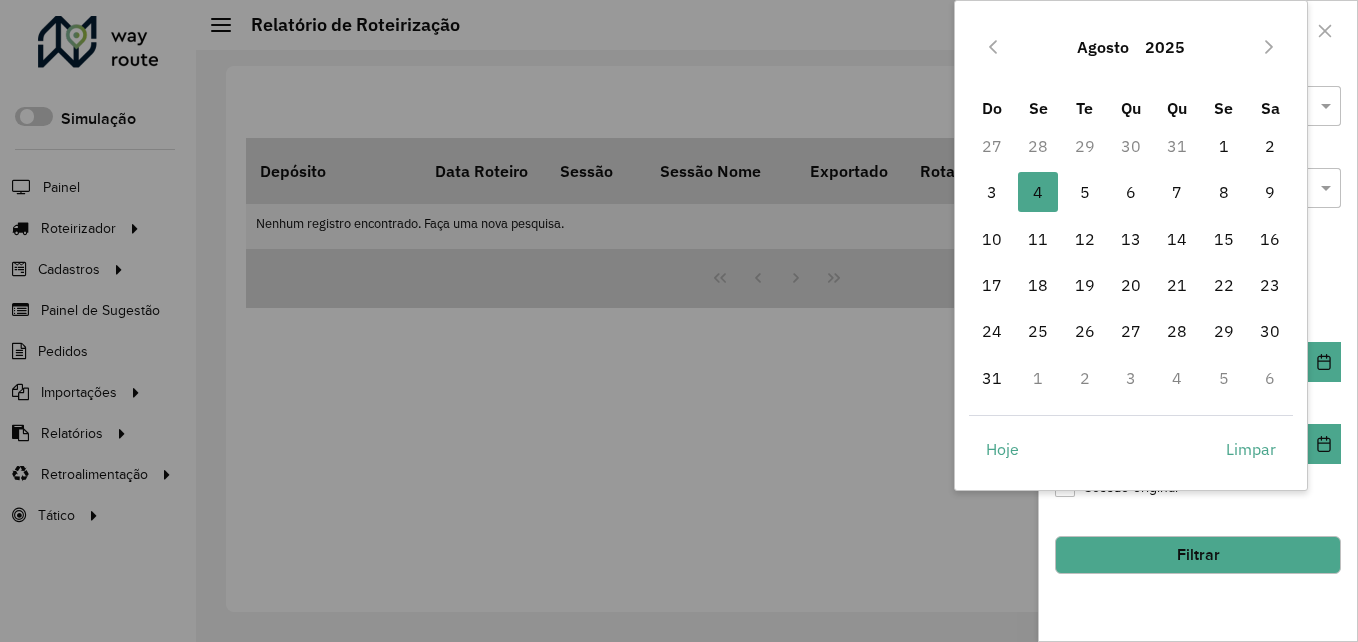 click on "Agosto" at bounding box center [1103, 47] 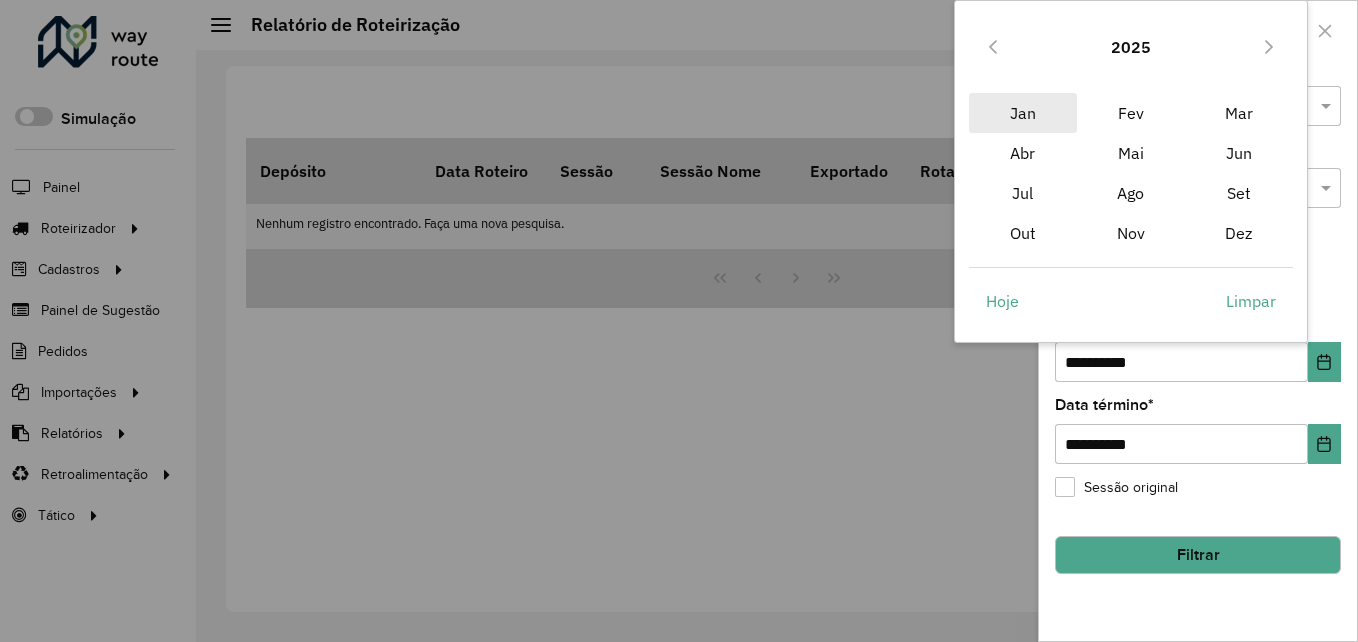 click on "Jan" at bounding box center [1023, 113] 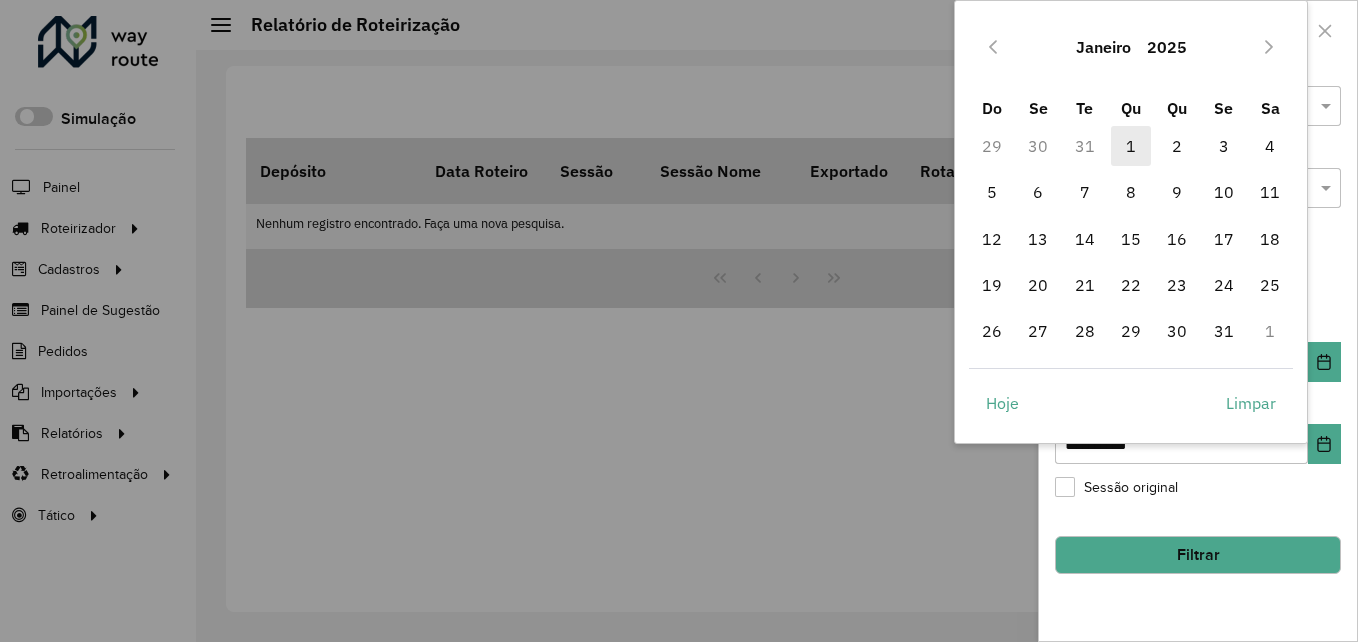 click on "1" at bounding box center (1131, 146) 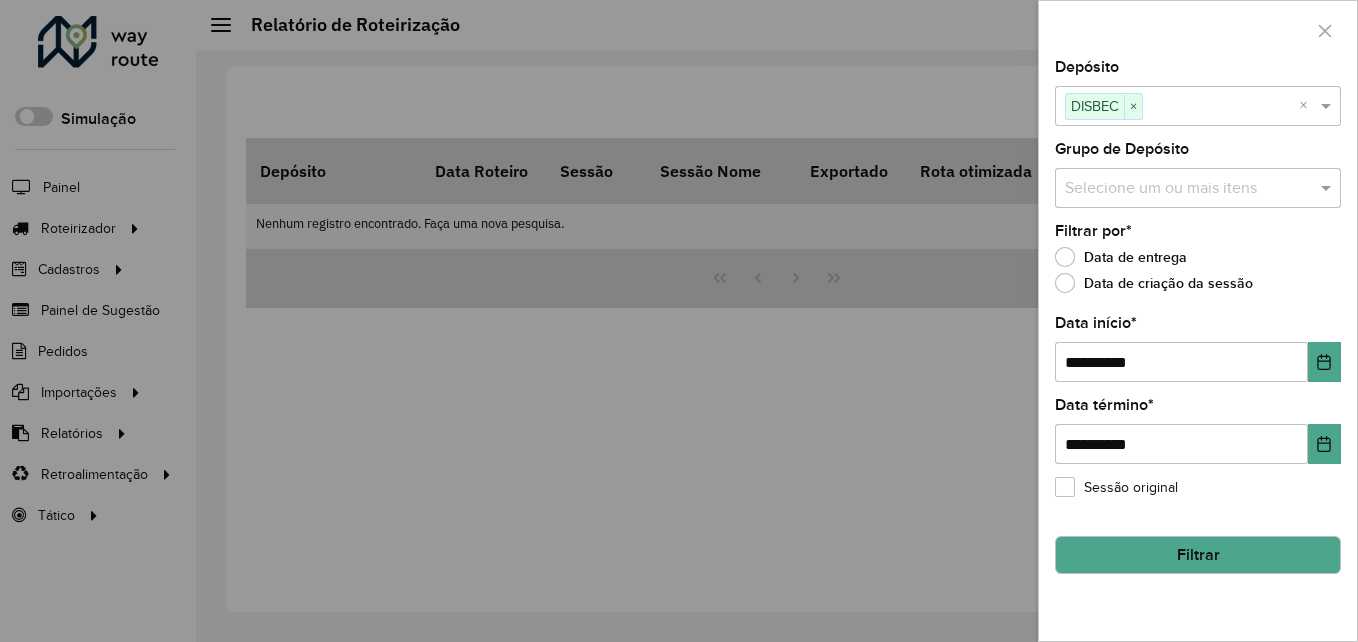 click on "Filtrar" 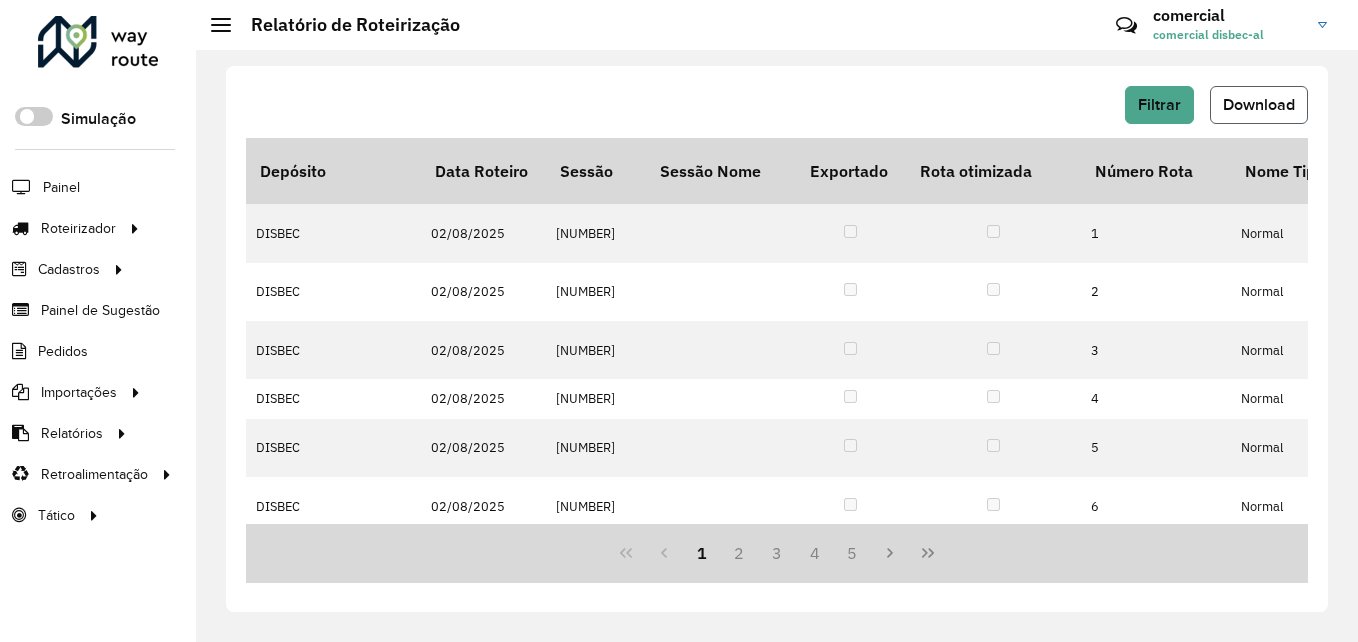 click on "Download" 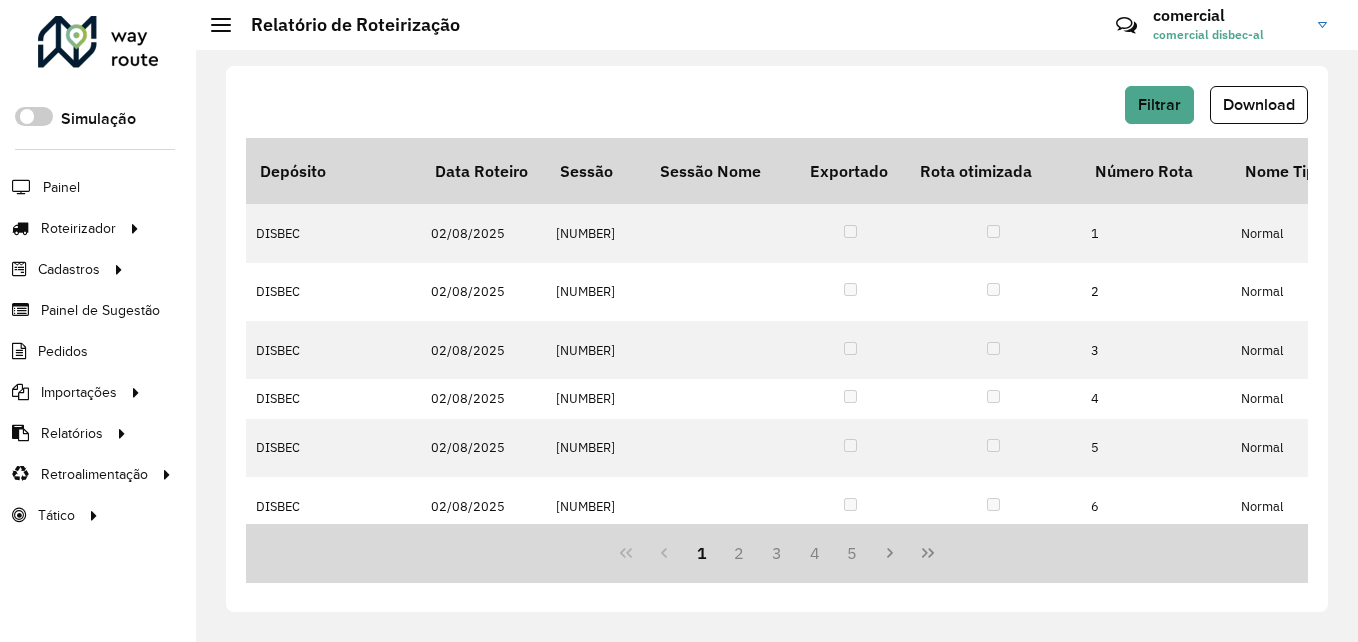 click on "Filtrar   Download" 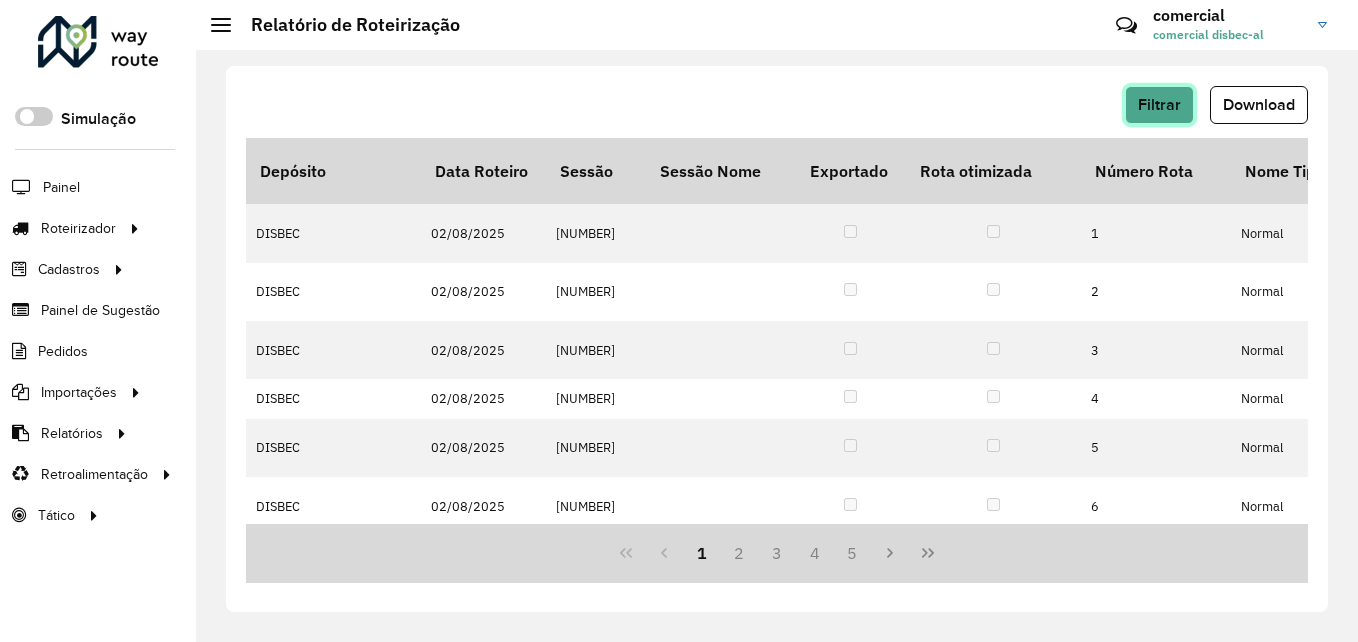 click on "Filtrar" 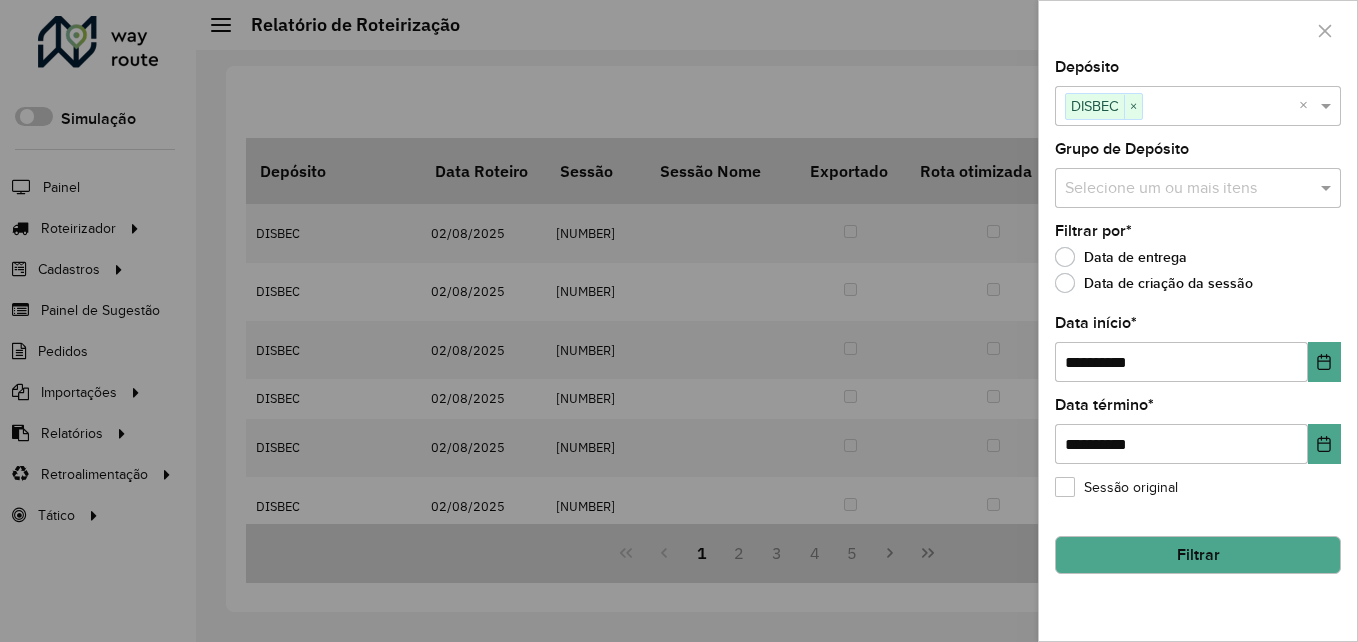 click on "×" at bounding box center [1133, 107] 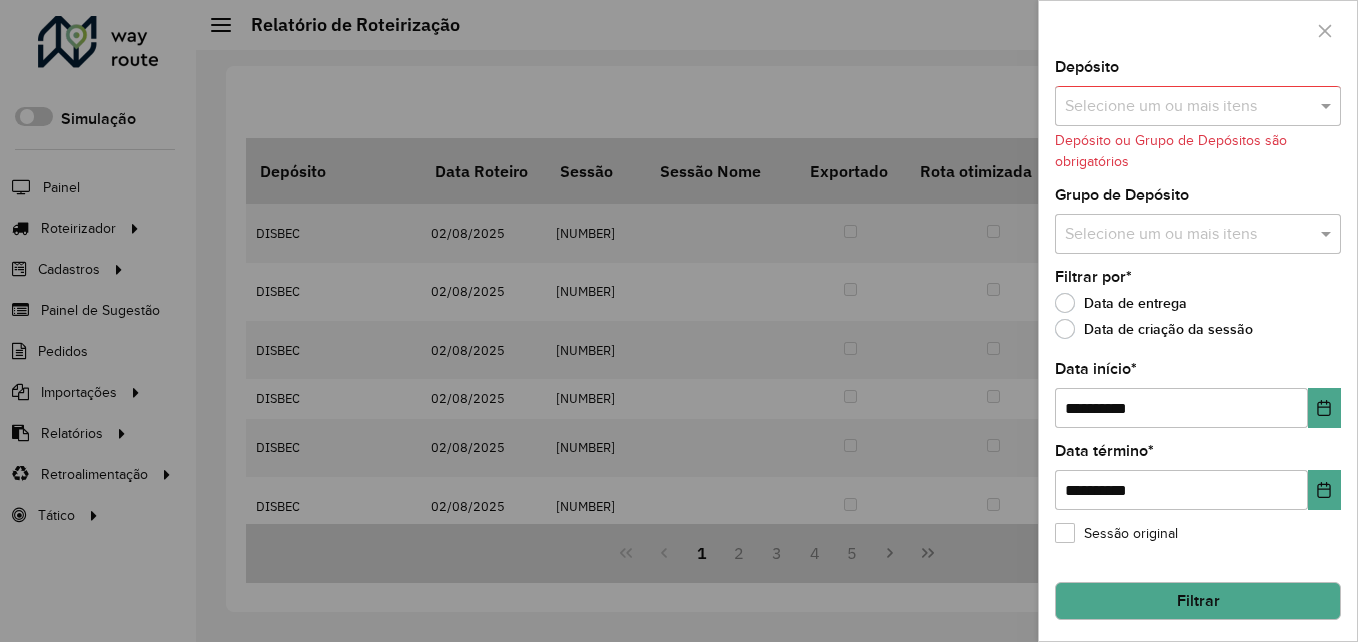 click on "Selecione um ou mais itens" at bounding box center (1198, 106) 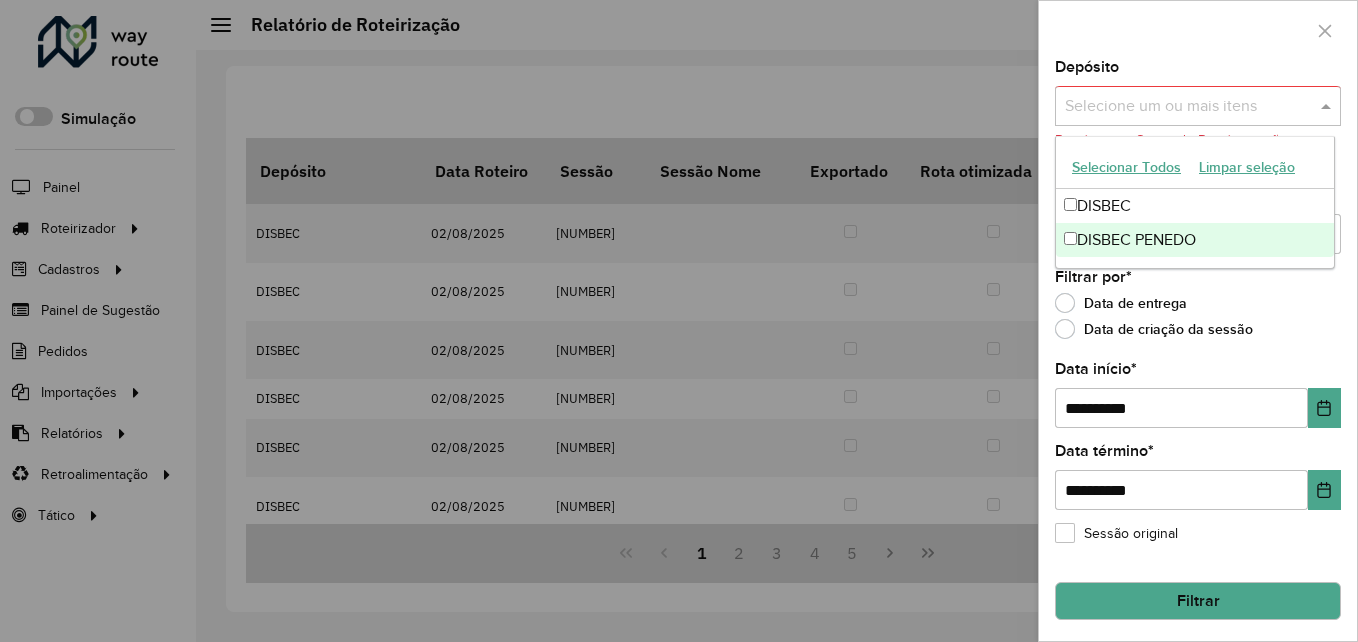 click on "DISBEC PENEDO" at bounding box center (1195, 240) 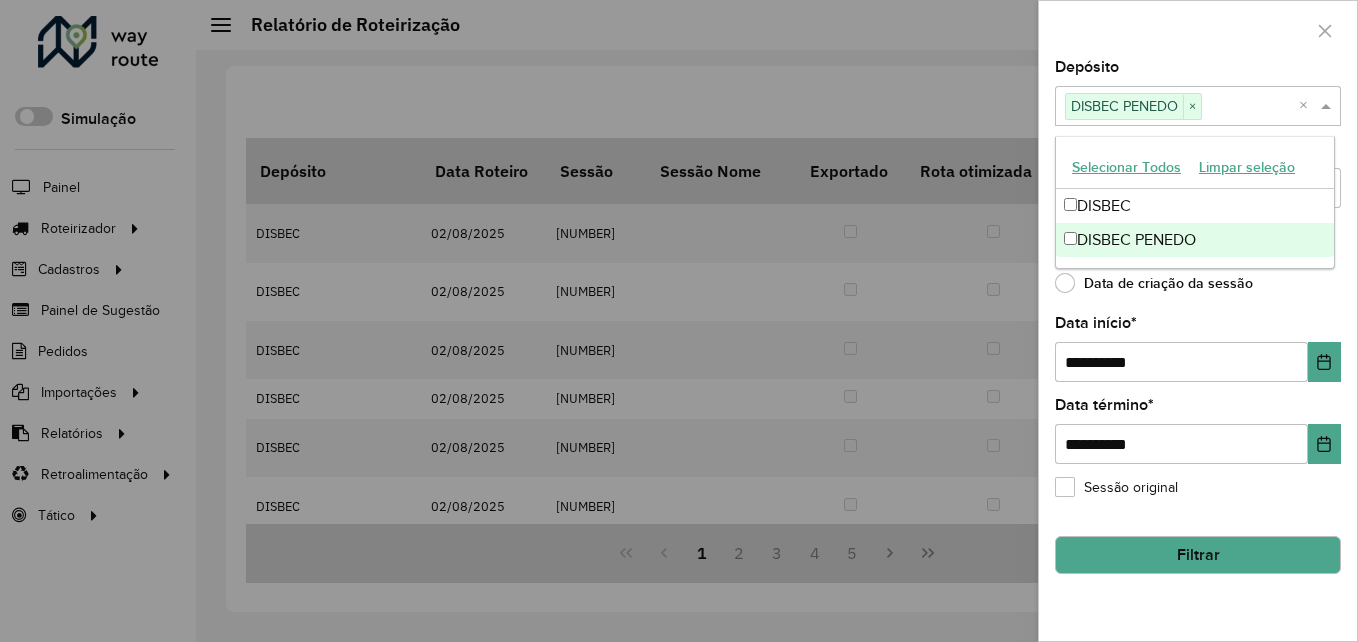 click on "Filtrar" 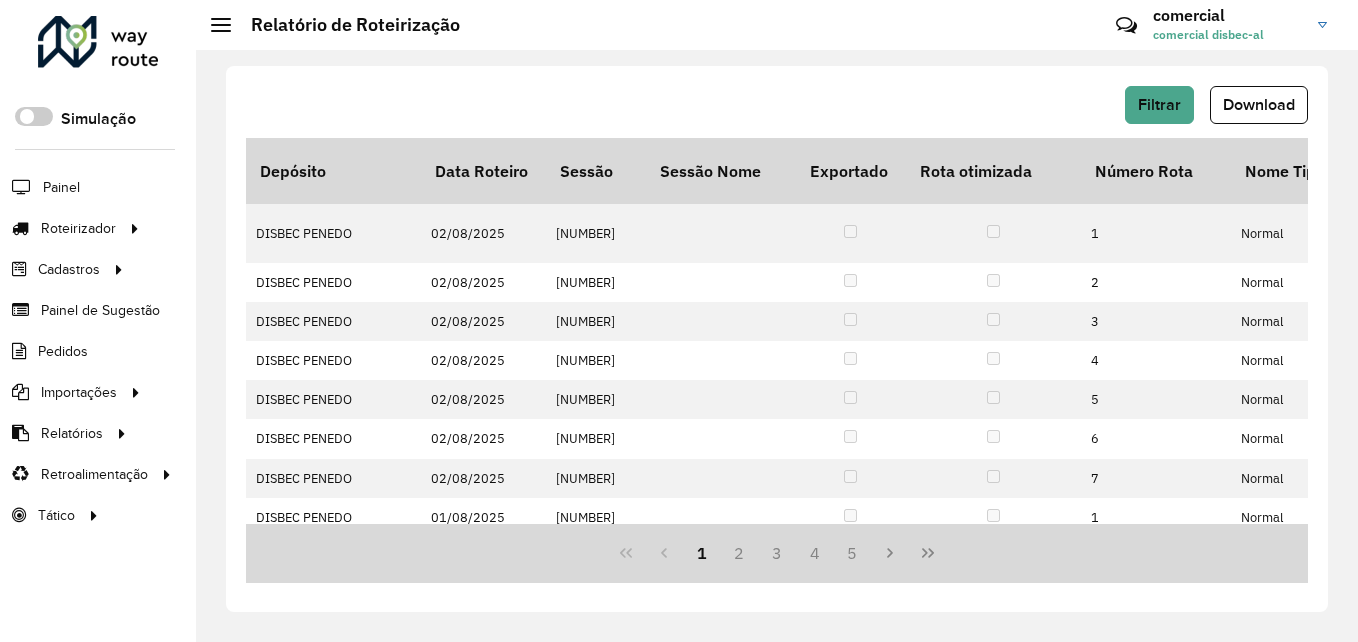 click on "Download" 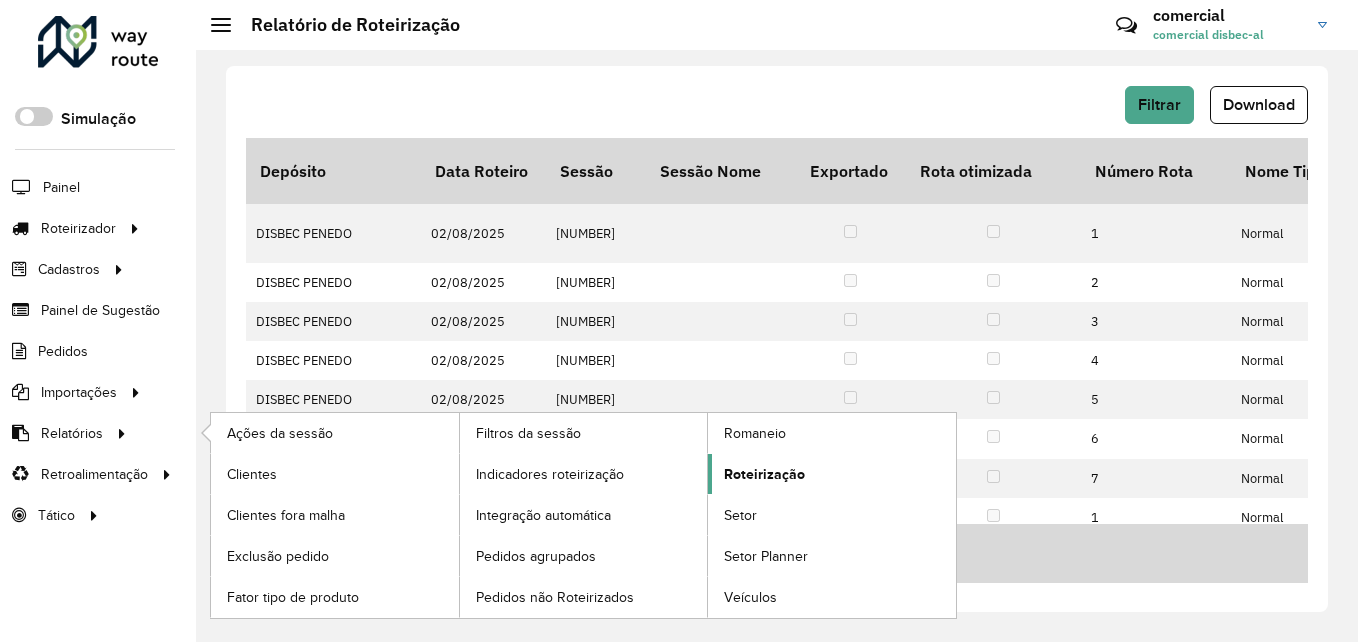 click on "Roteirização" 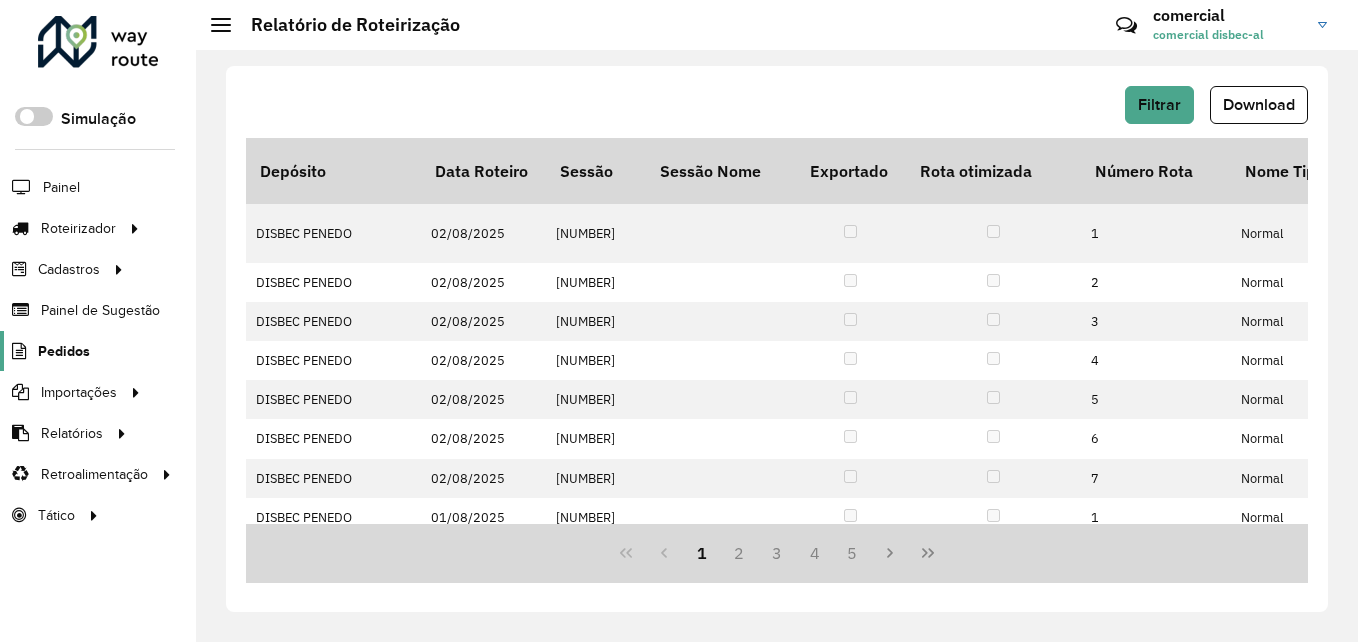 click on "Pedidos" 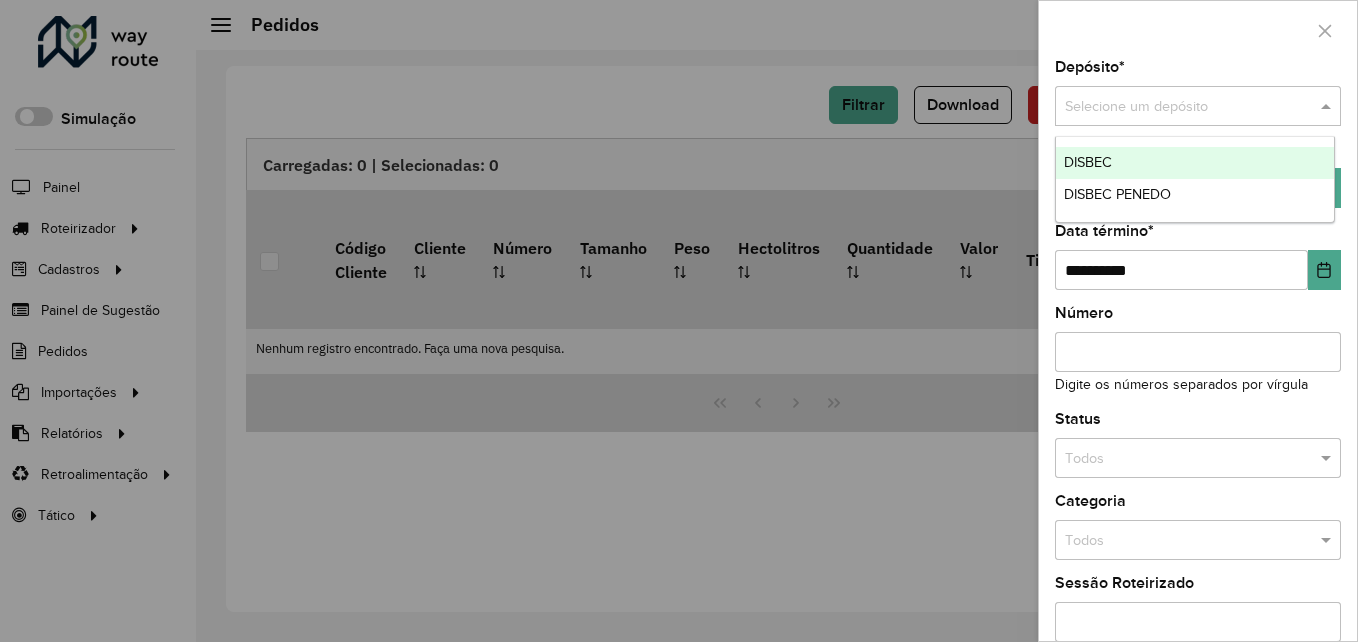 click at bounding box center (1178, 107) 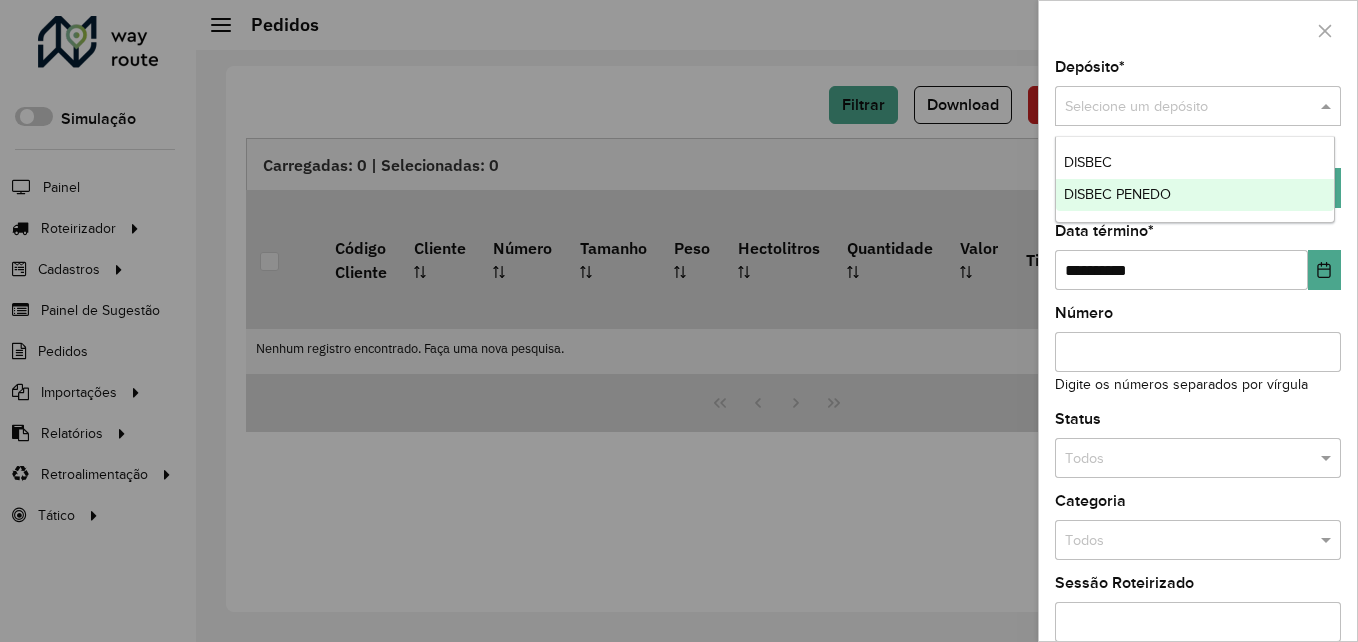click on "DISBEC PENEDO" at bounding box center [1195, 195] 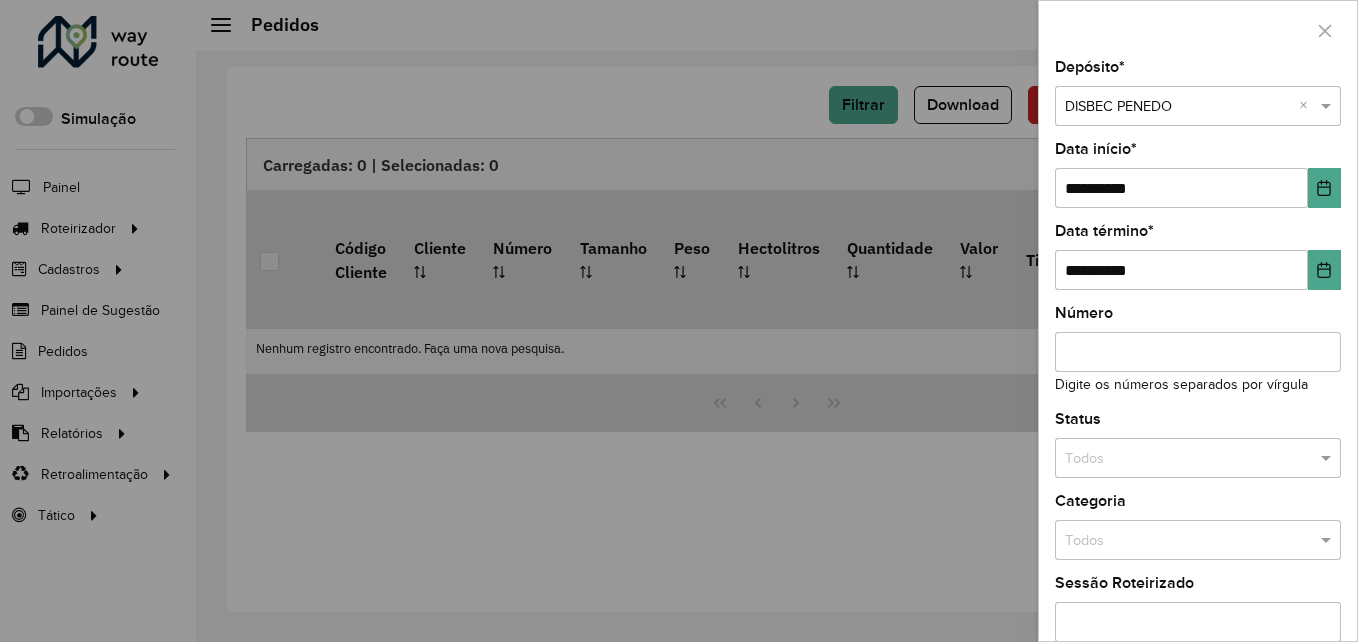 click on "Selecione um depósito × DISBEC PENEDO ×" at bounding box center [1198, 106] 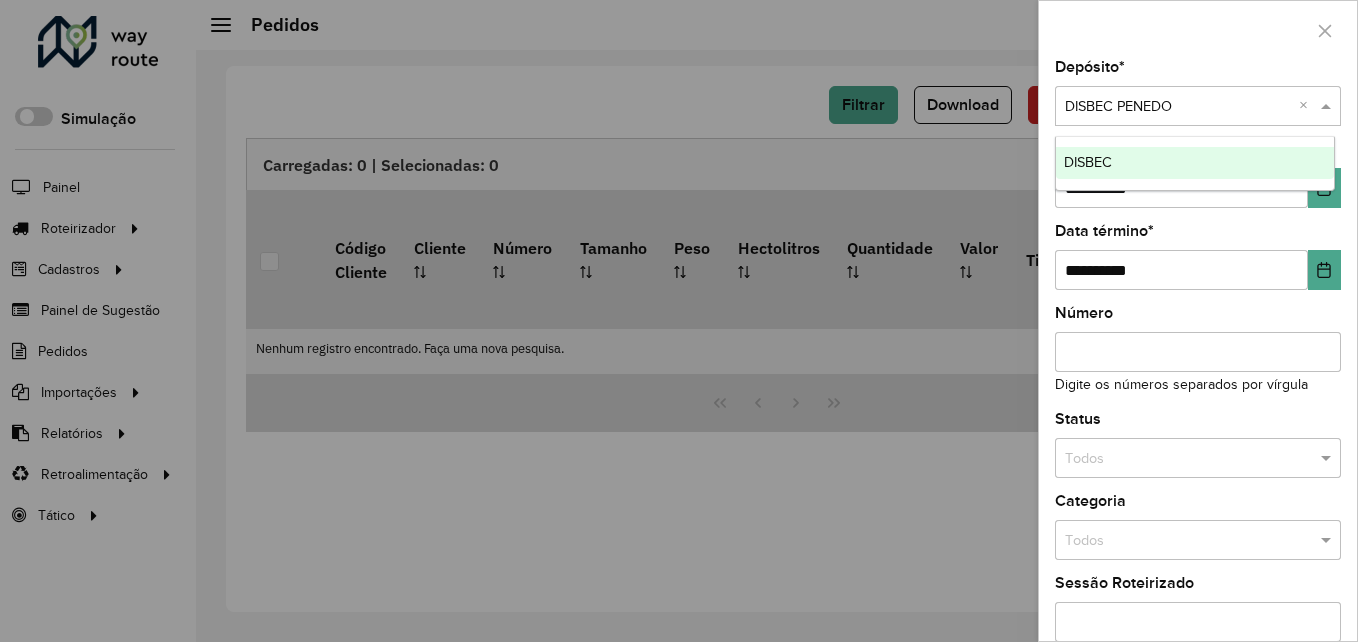 click on "DISBEC" at bounding box center [1195, 163] 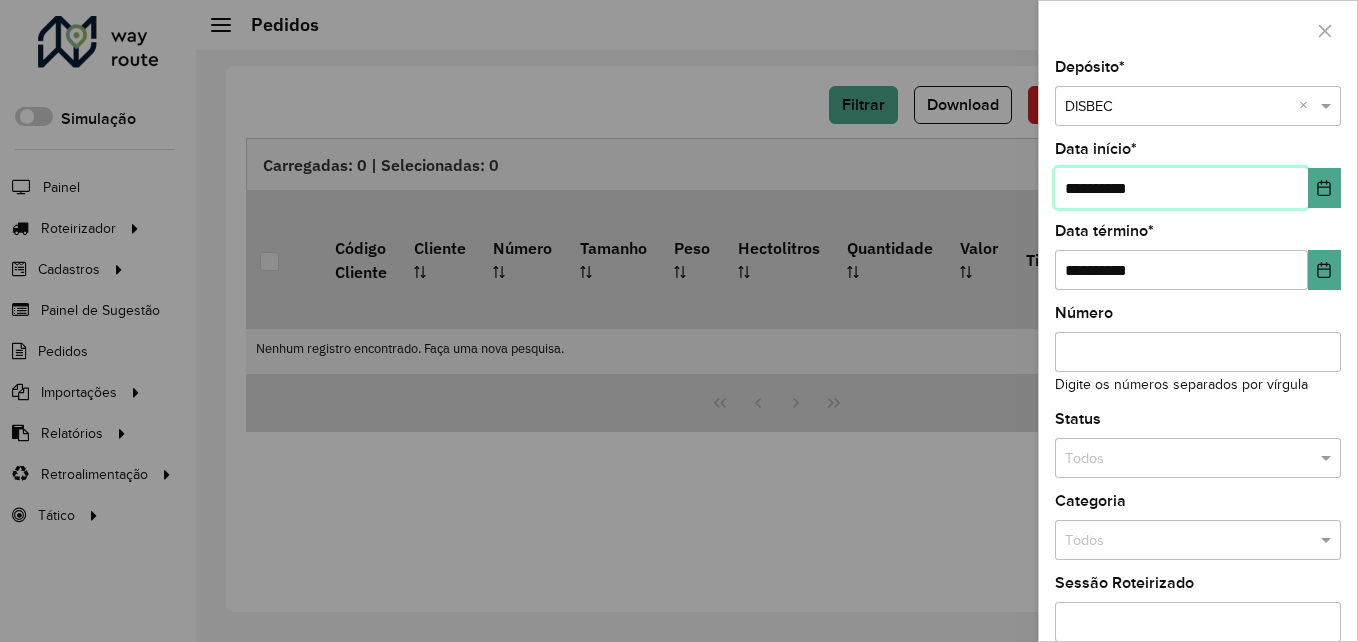 click on "**********" at bounding box center [1181, 188] 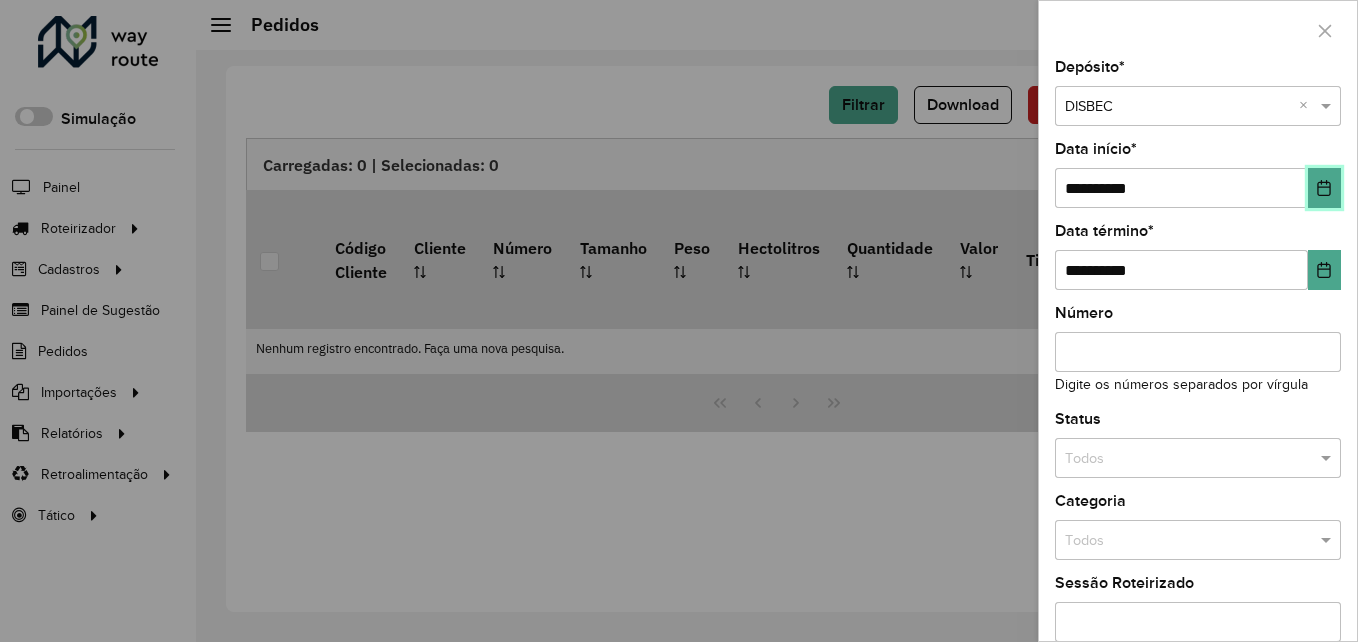 click 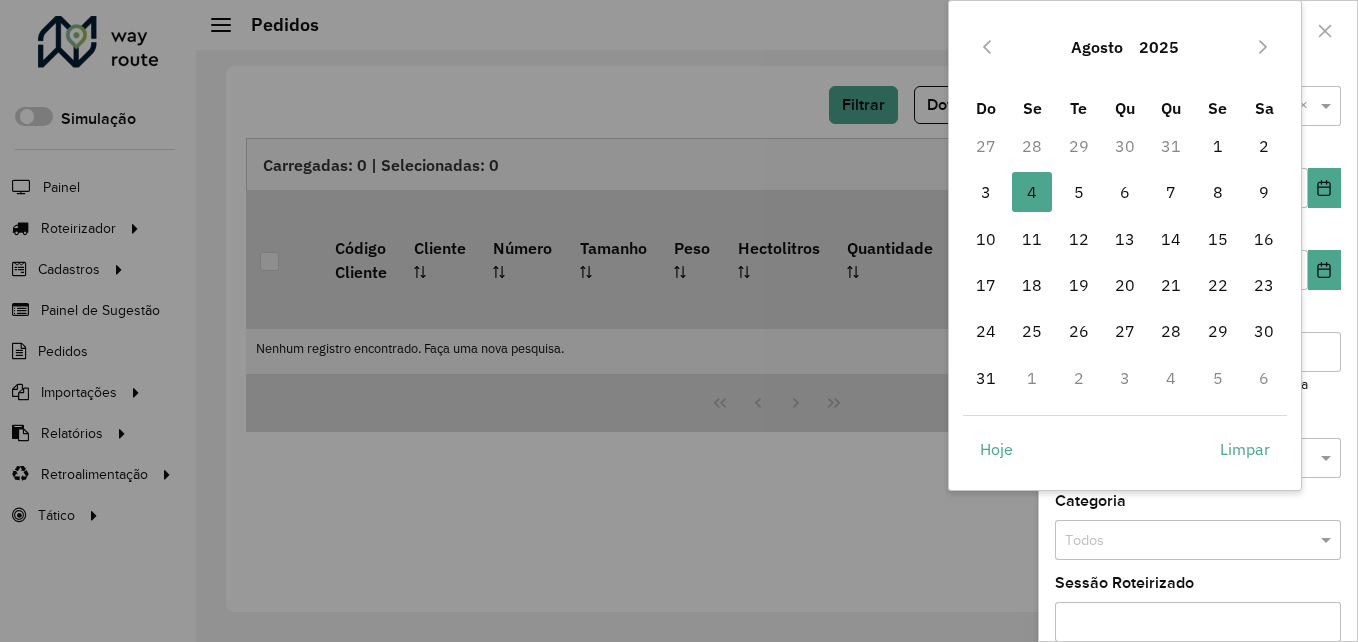 click on "Agosto" at bounding box center (1097, 47) 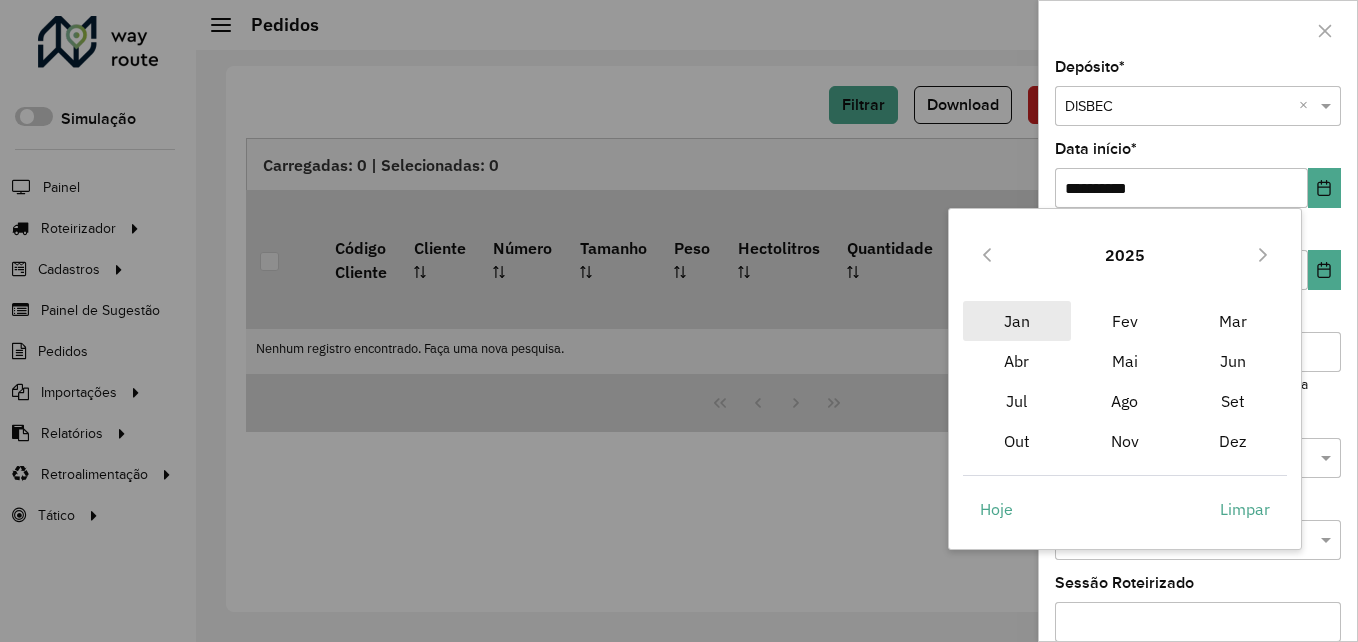 click on "Jan" at bounding box center (1017, 321) 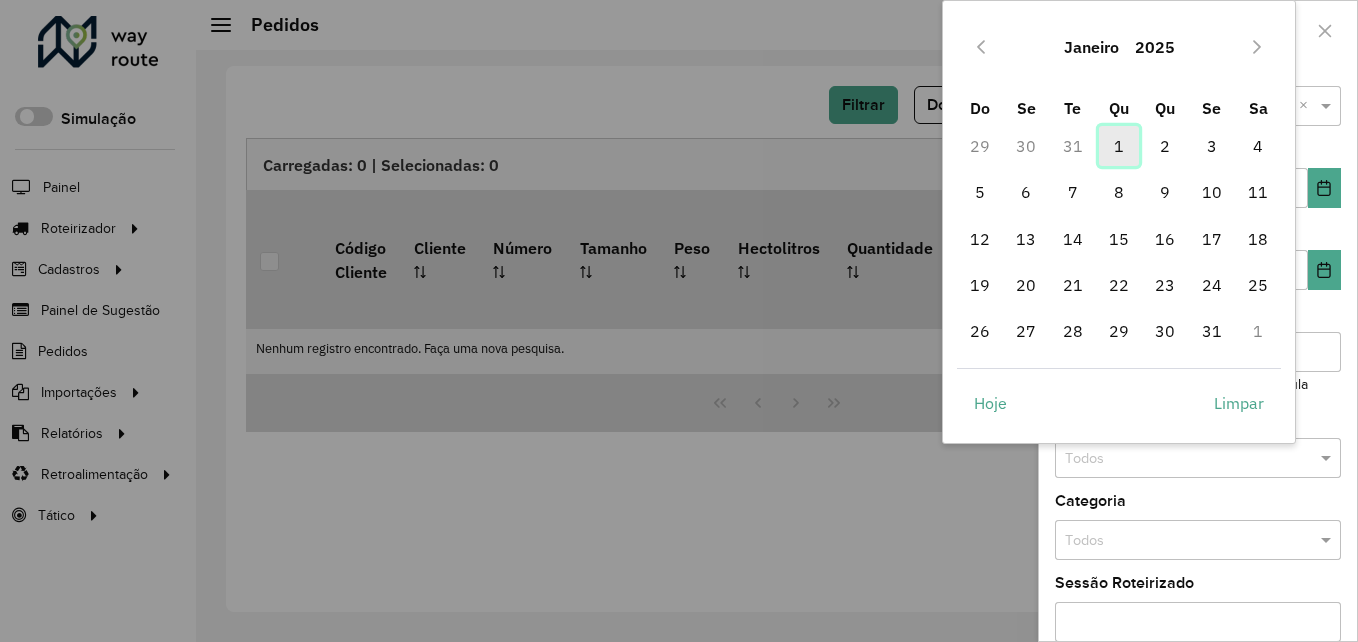 click on "1" at bounding box center [1119, 146] 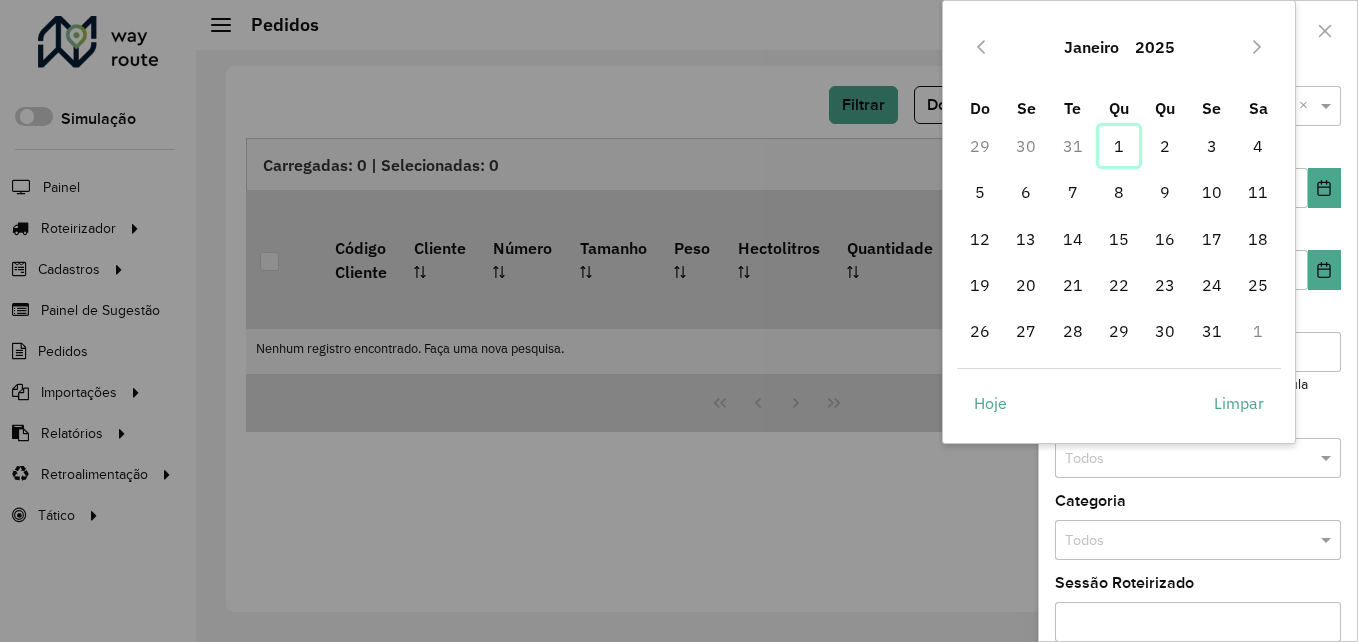 type on "**********" 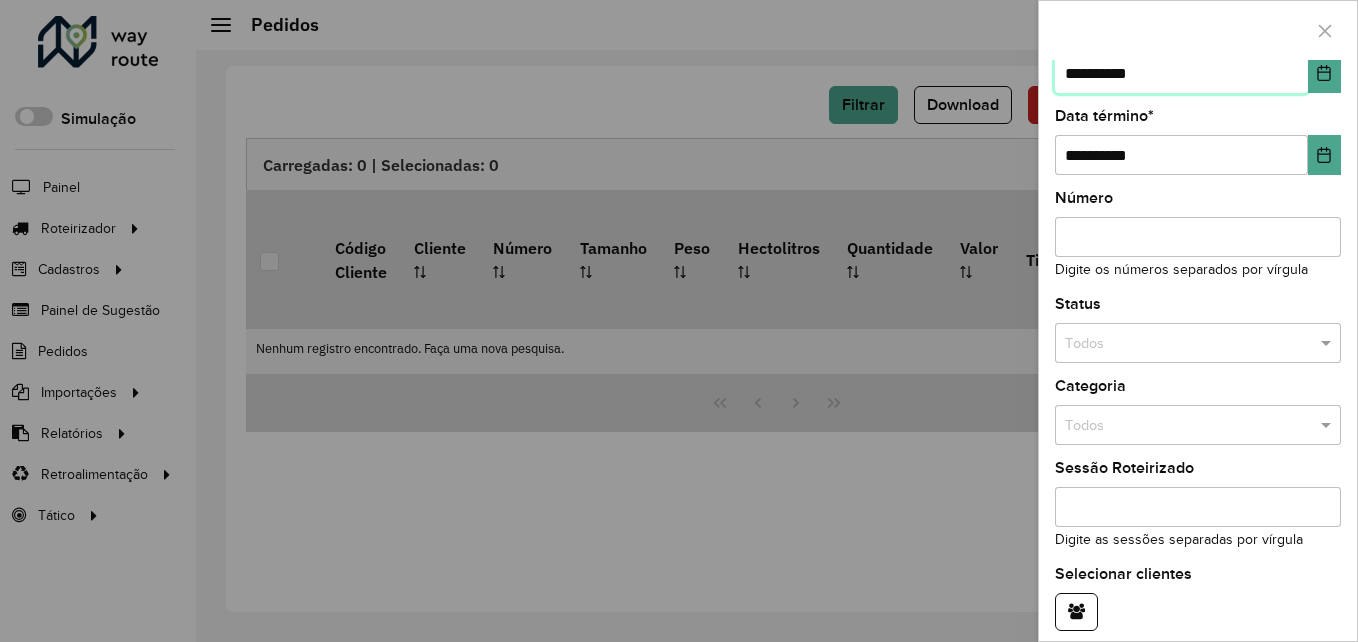 scroll, scrollTop: 200, scrollLeft: 0, axis: vertical 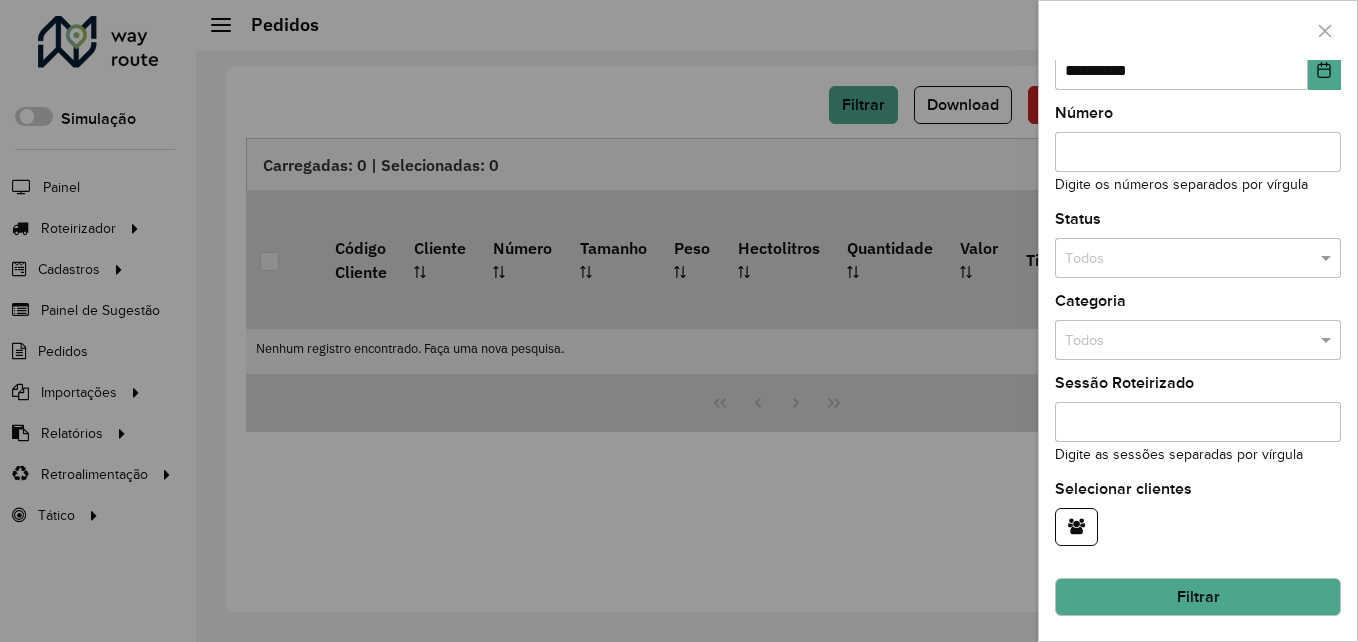click on "Filtrar" 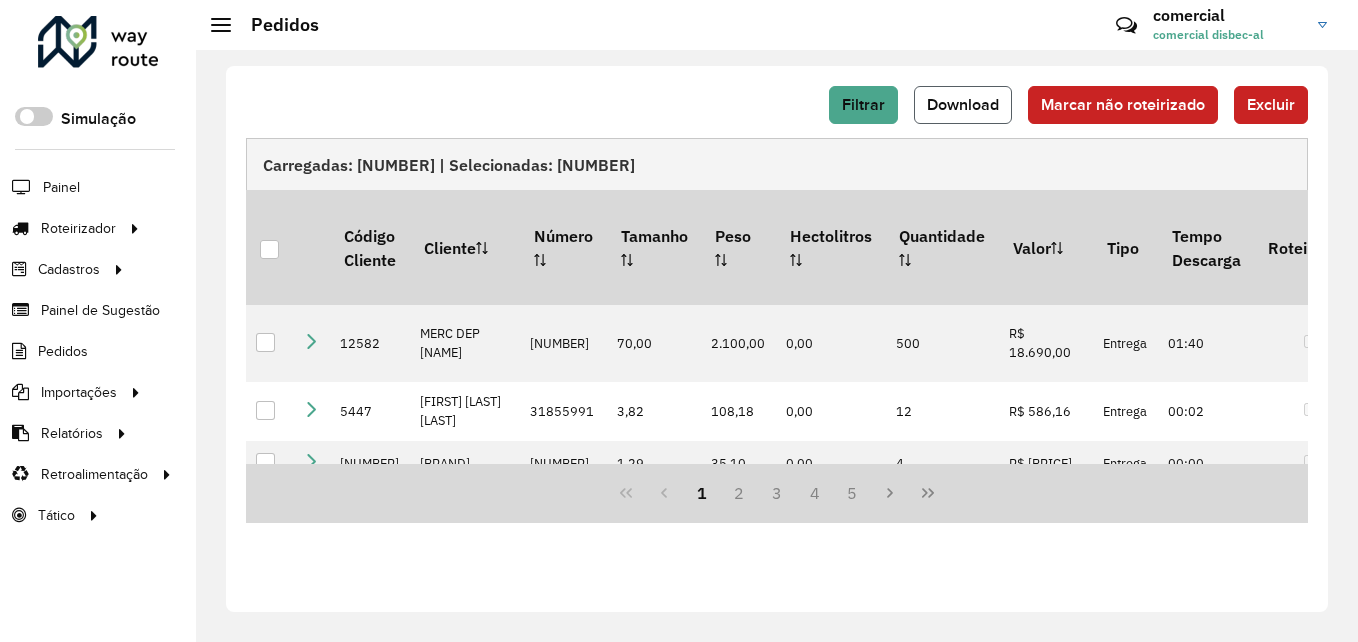 click on "Download" 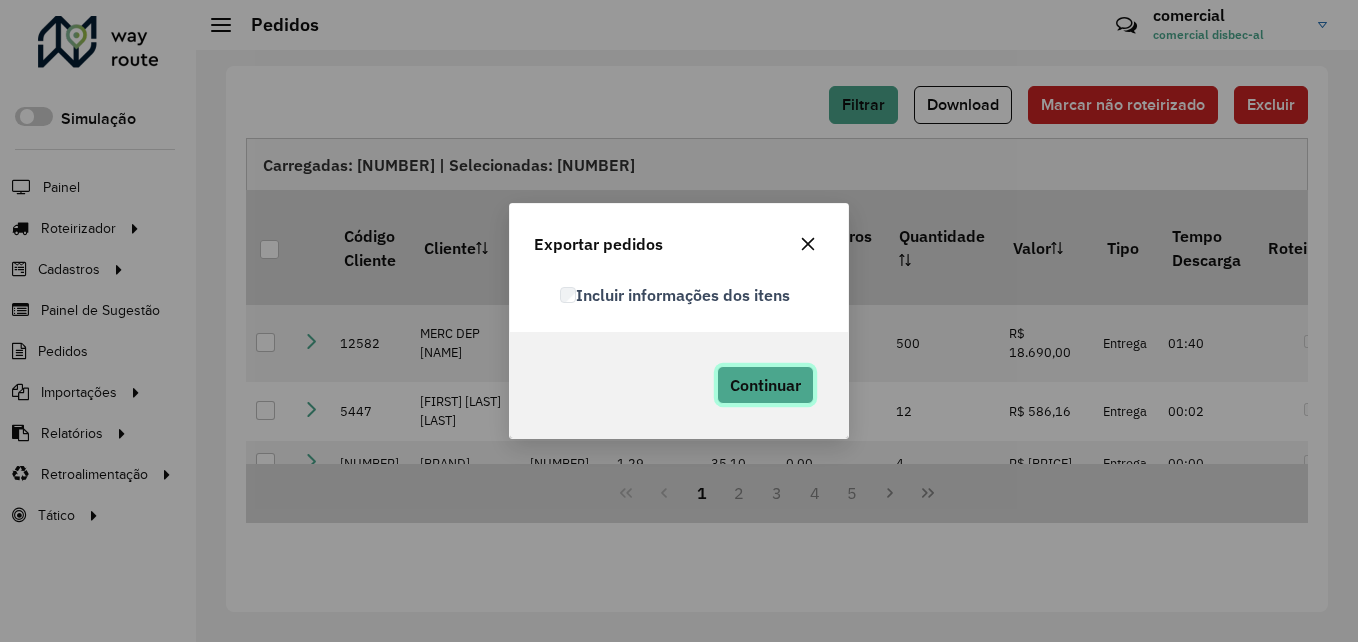 click on "Continuar" 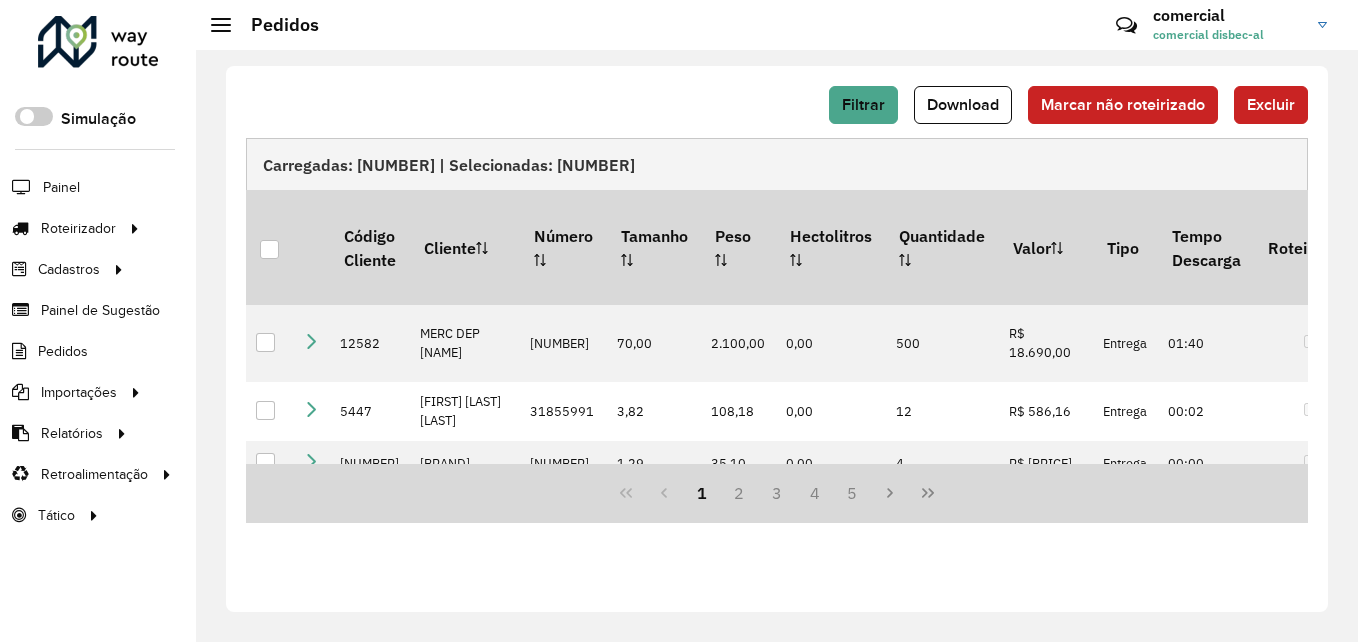click on "Filtrar   Download   Marcar não roteirizado   Excluir" 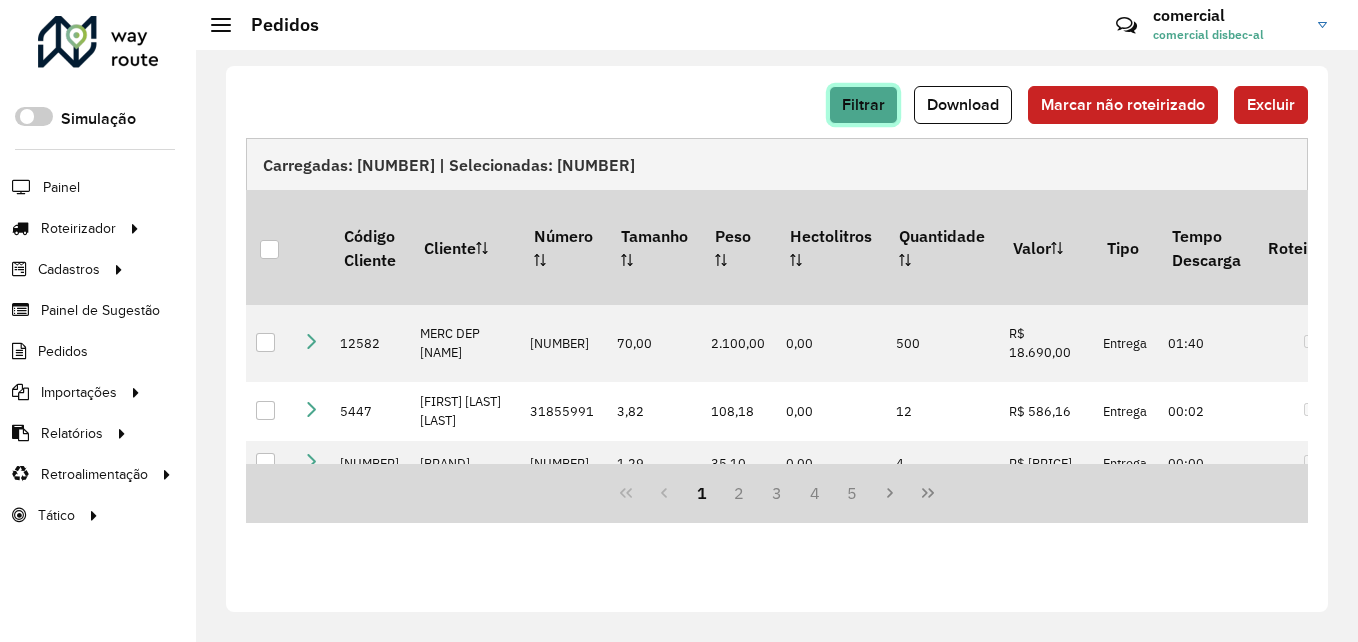 click on "Filtrar" 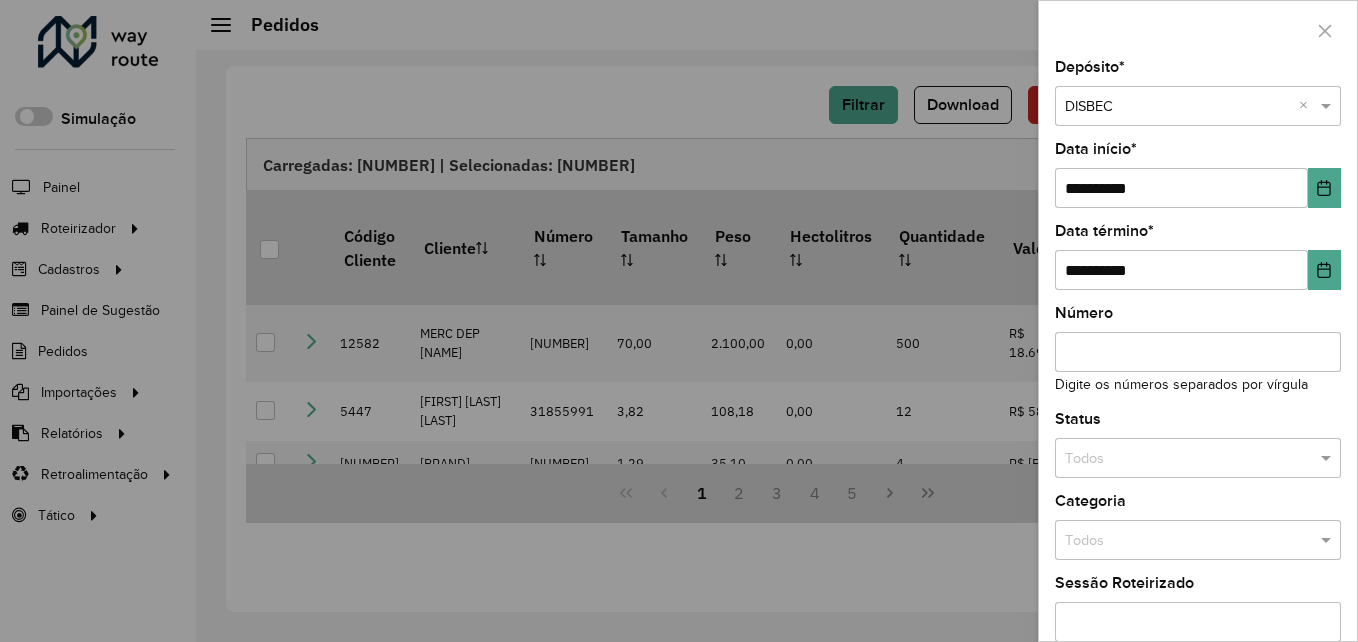 click on "Selecione um depósito × [BRAND] ×" at bounding box center (1198, 106) 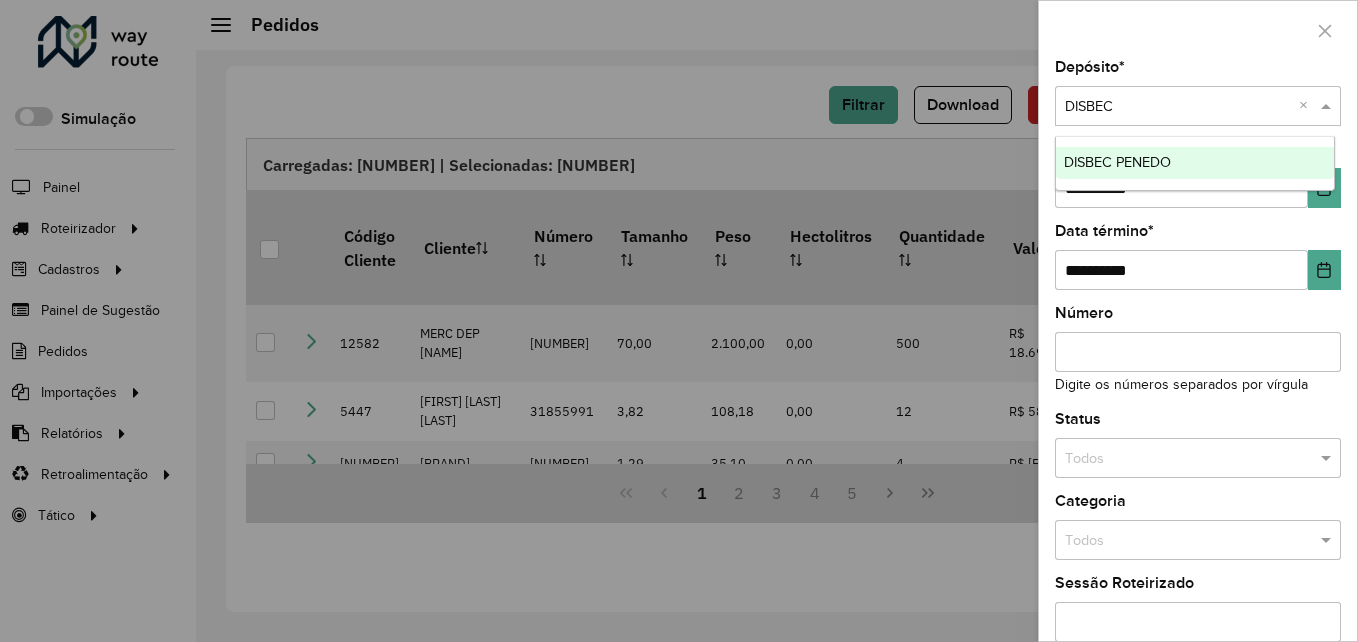click on "DISBEC PENEDO" at bounding box center [1117, 162] 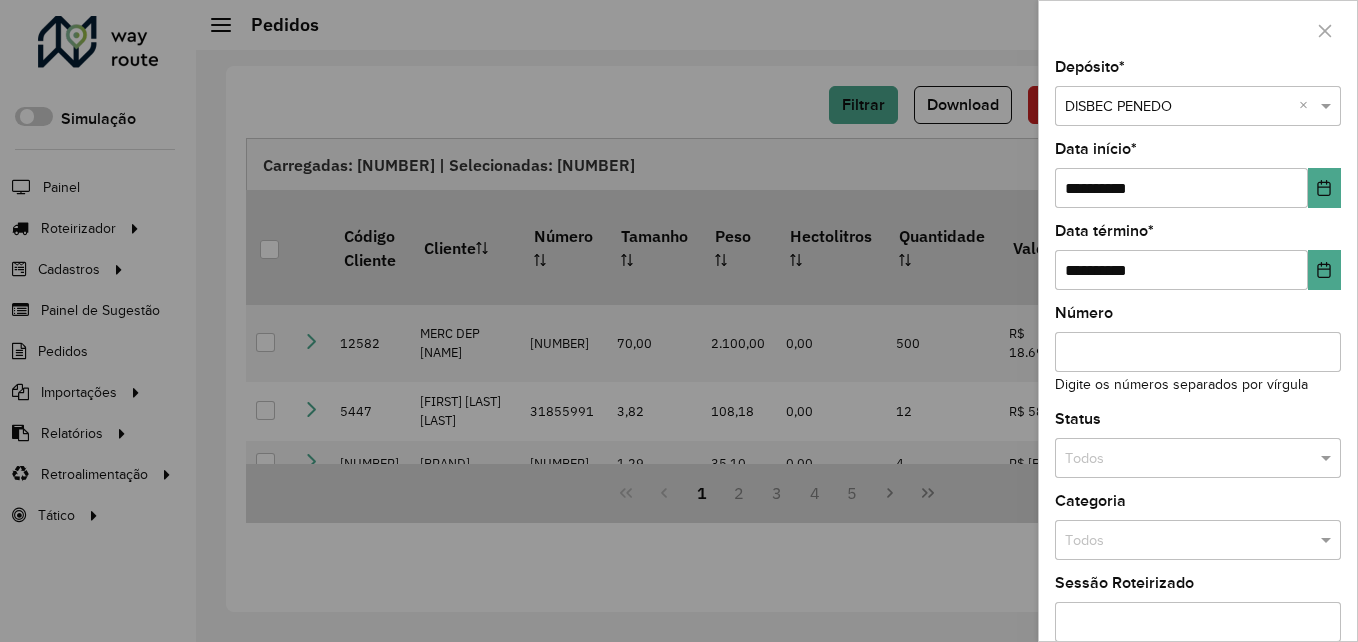 scroll, scrollTop: 200, scrollLeft: 0, axis: vertical 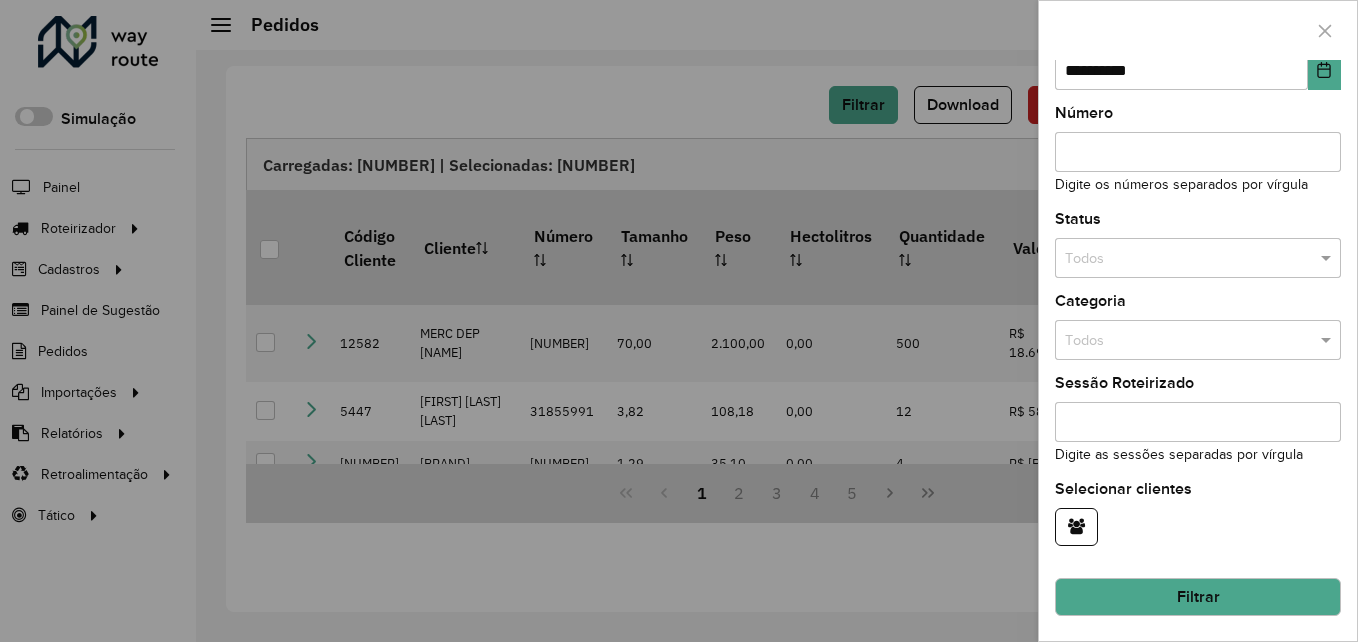 click on "Filtrar" 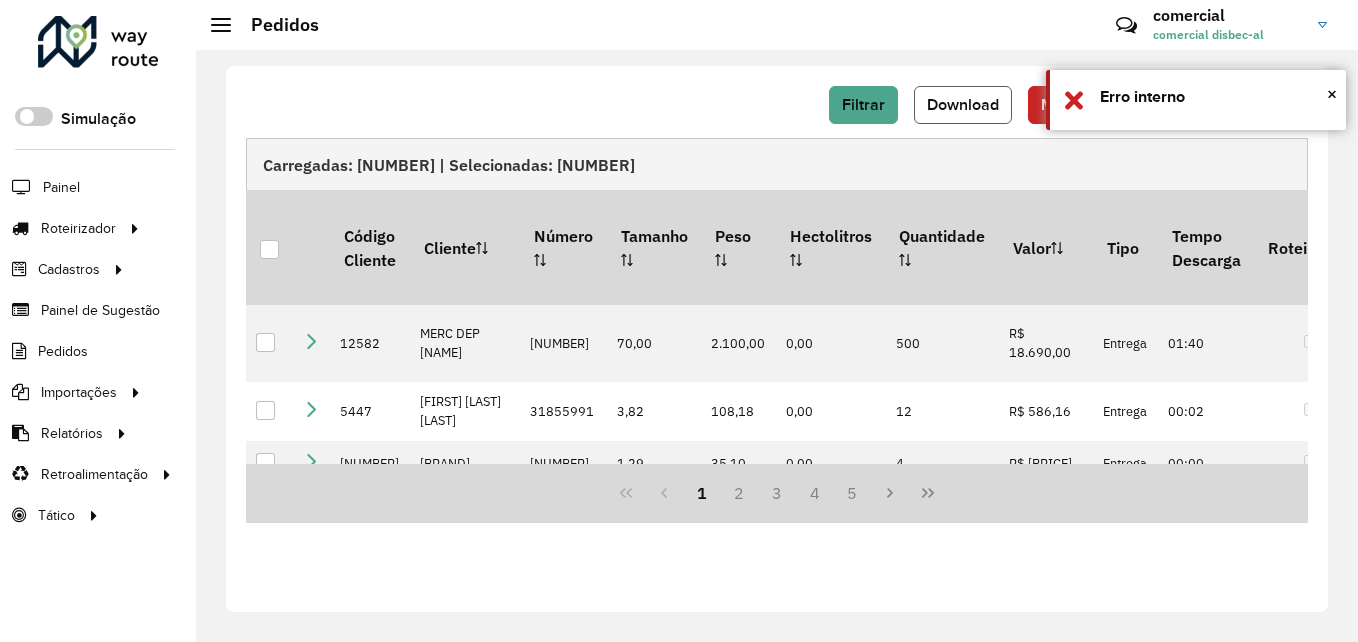 click on "Download" 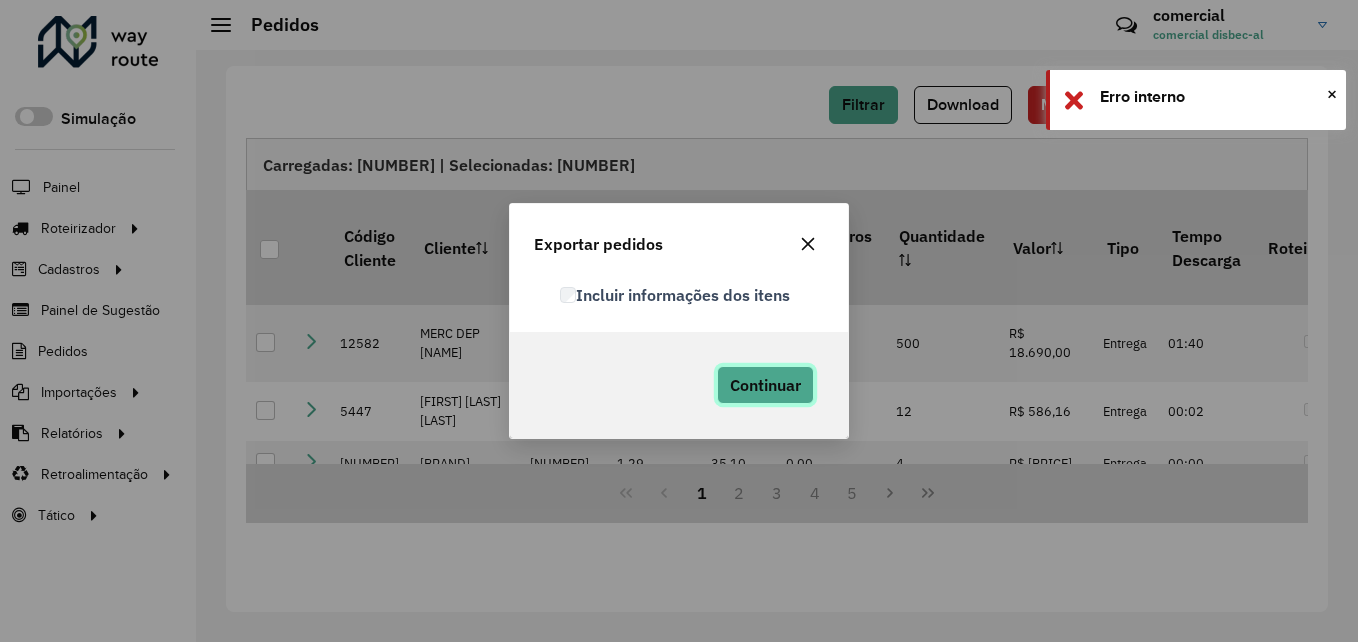 click on "Continuar" 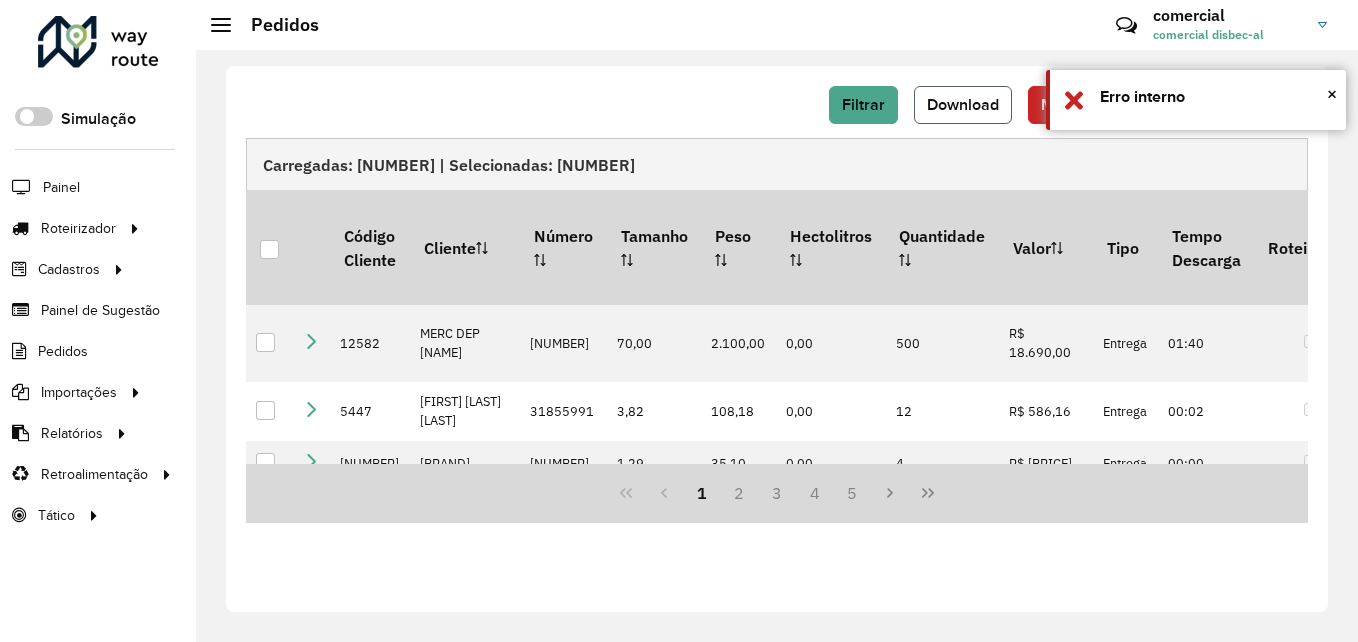 click on "Download" 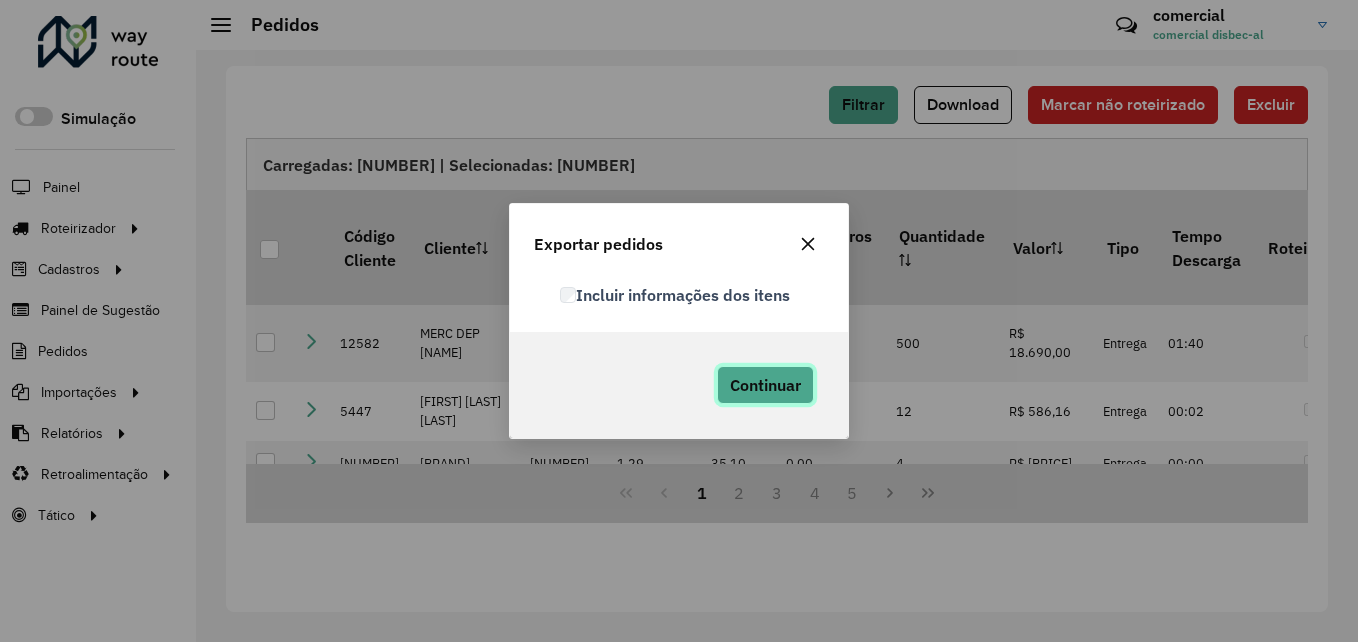 click on "Continuar" 